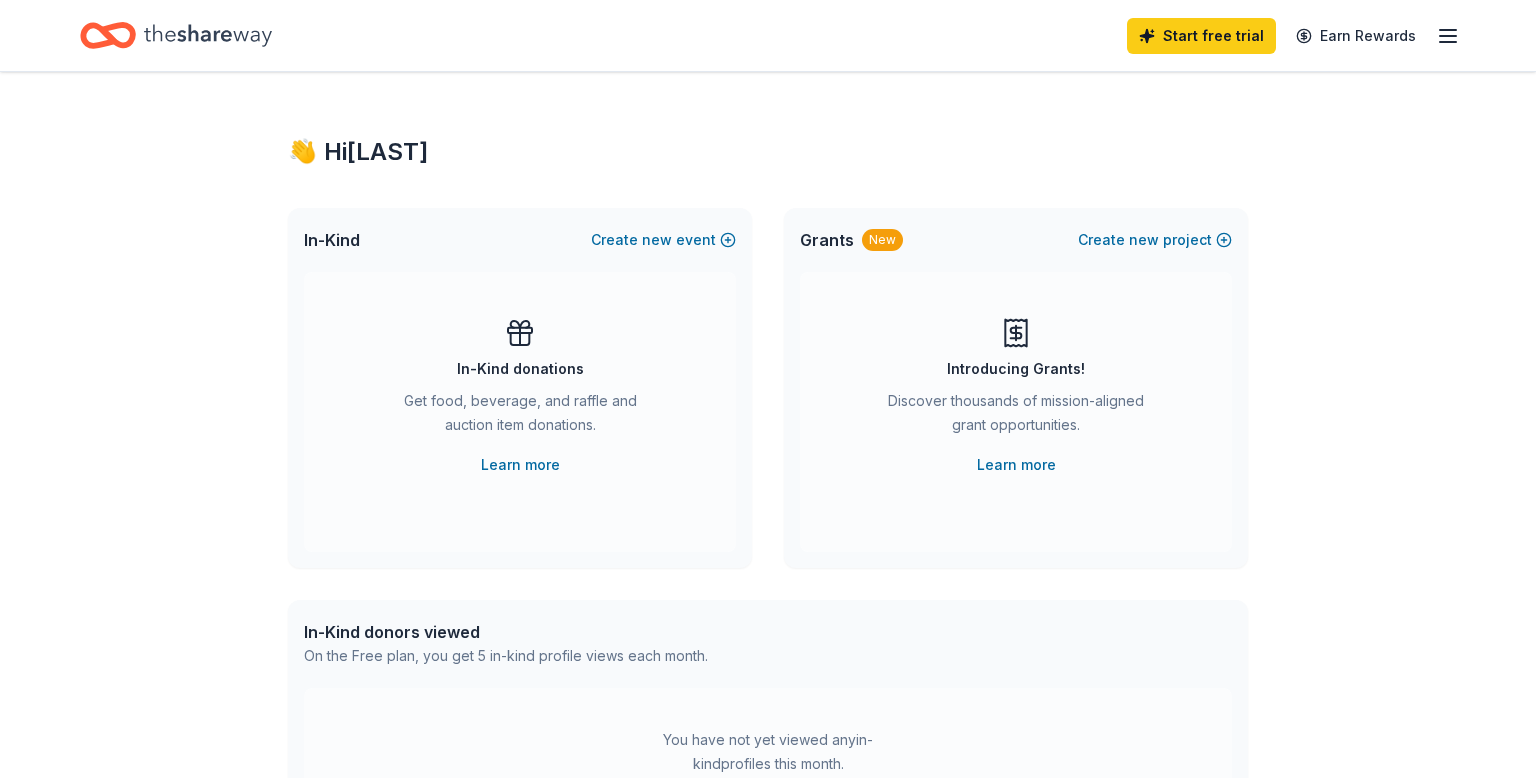 scroll, scrollTop: 0, scrollLeft: 0, axis: both 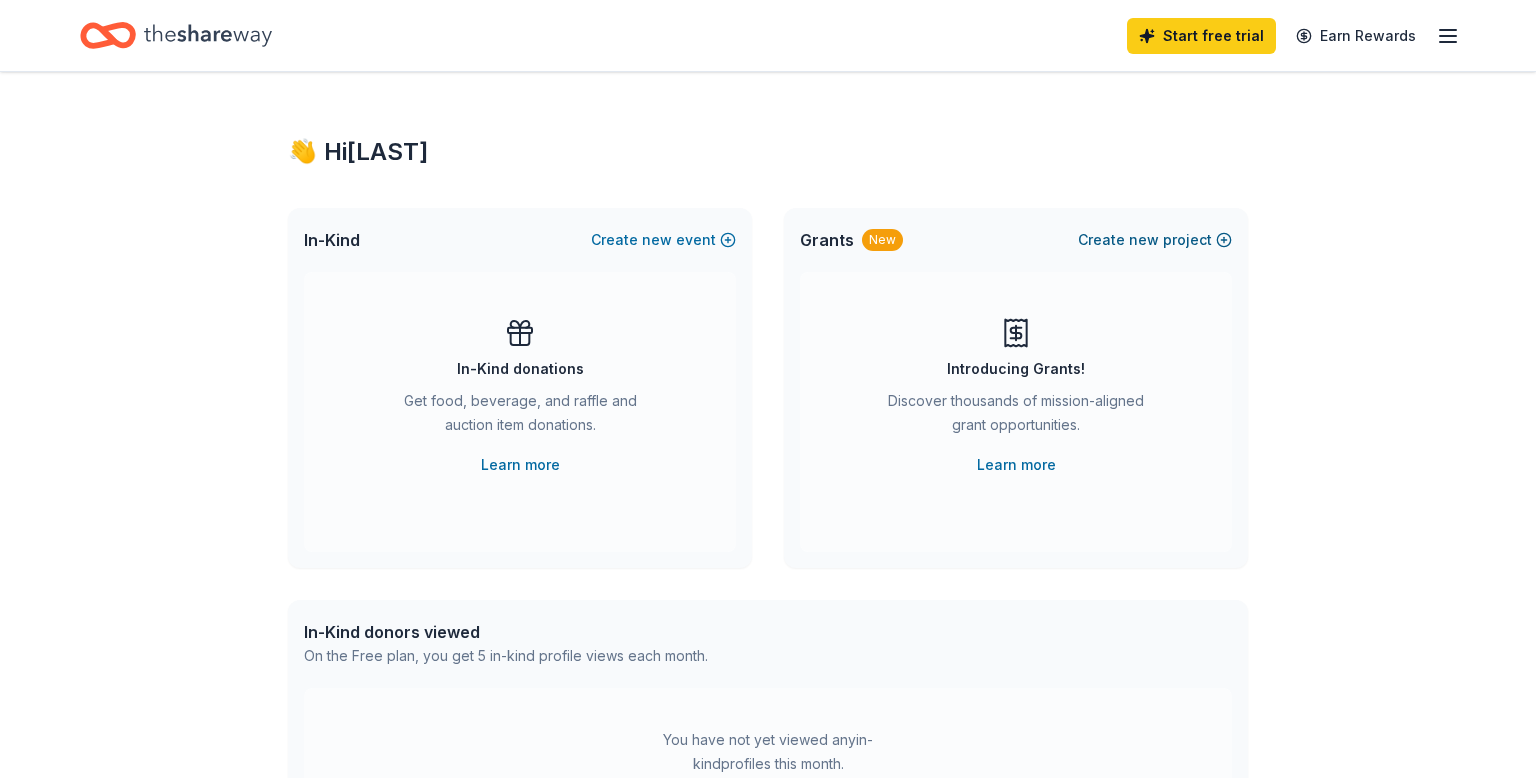 click on "Create  new  project" at bounding box center [1155, 240] 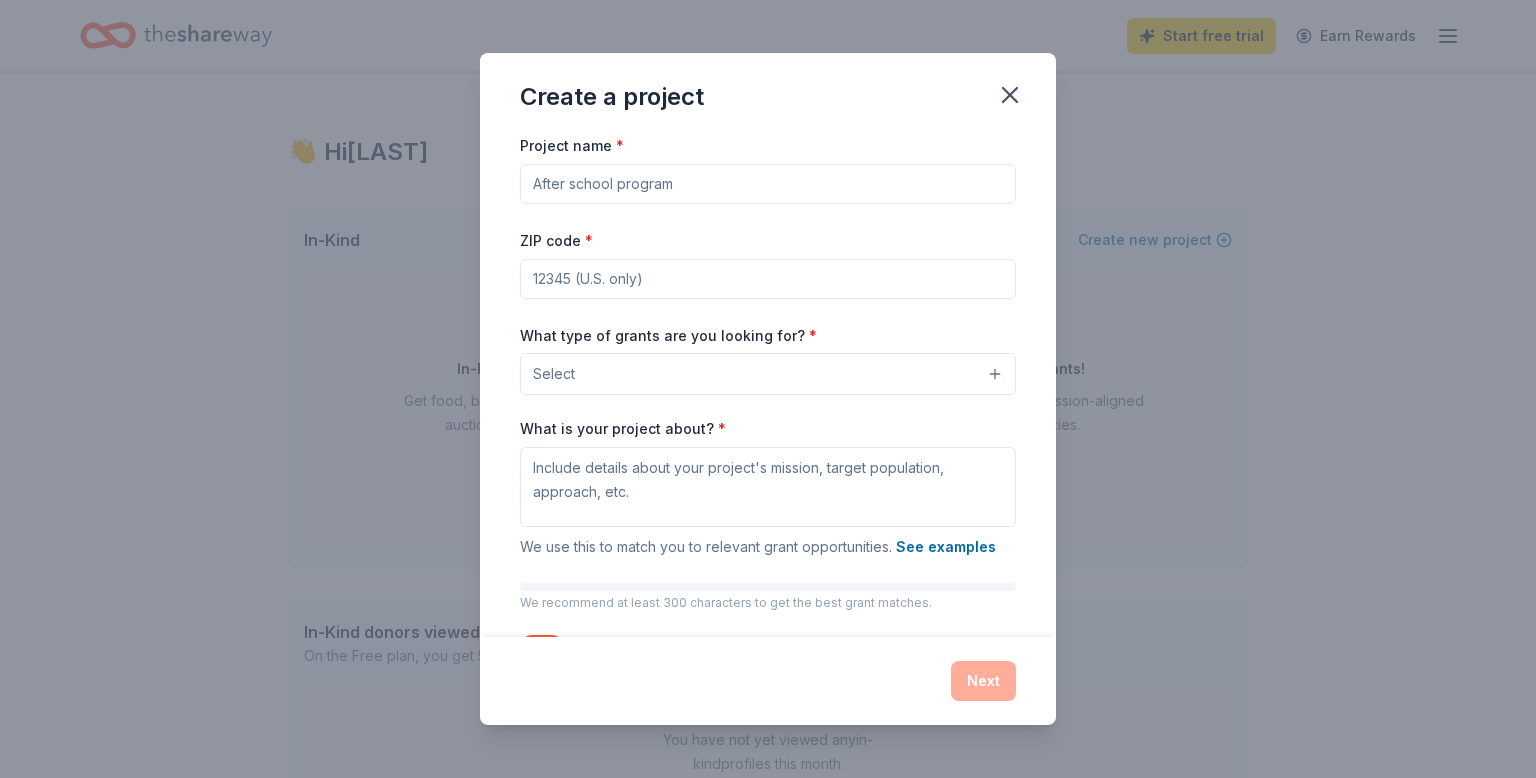 click on "Project name *" at bounding box center [768, 184] 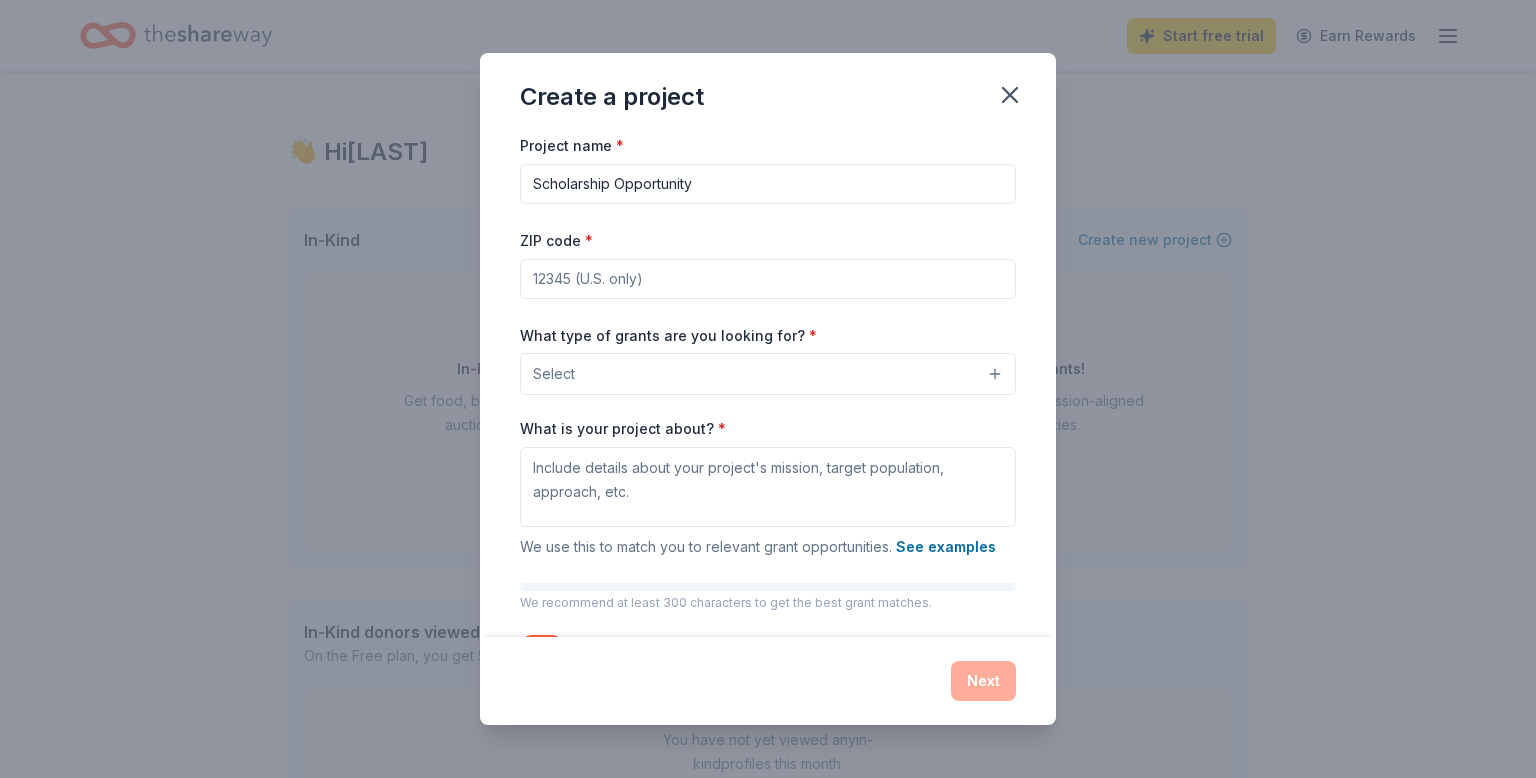 type on "Scholarship Opportunity" 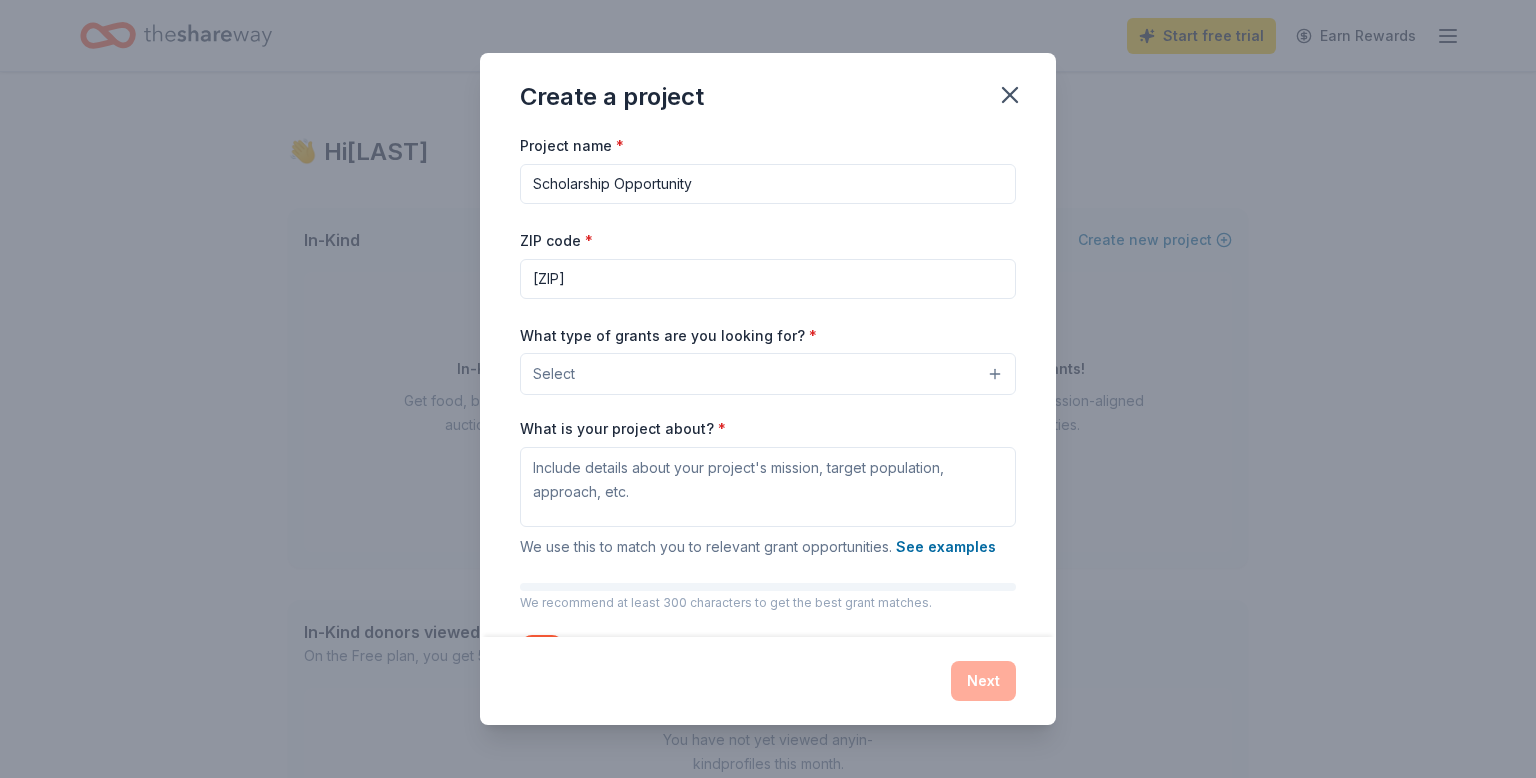 type on "[ZIP]" 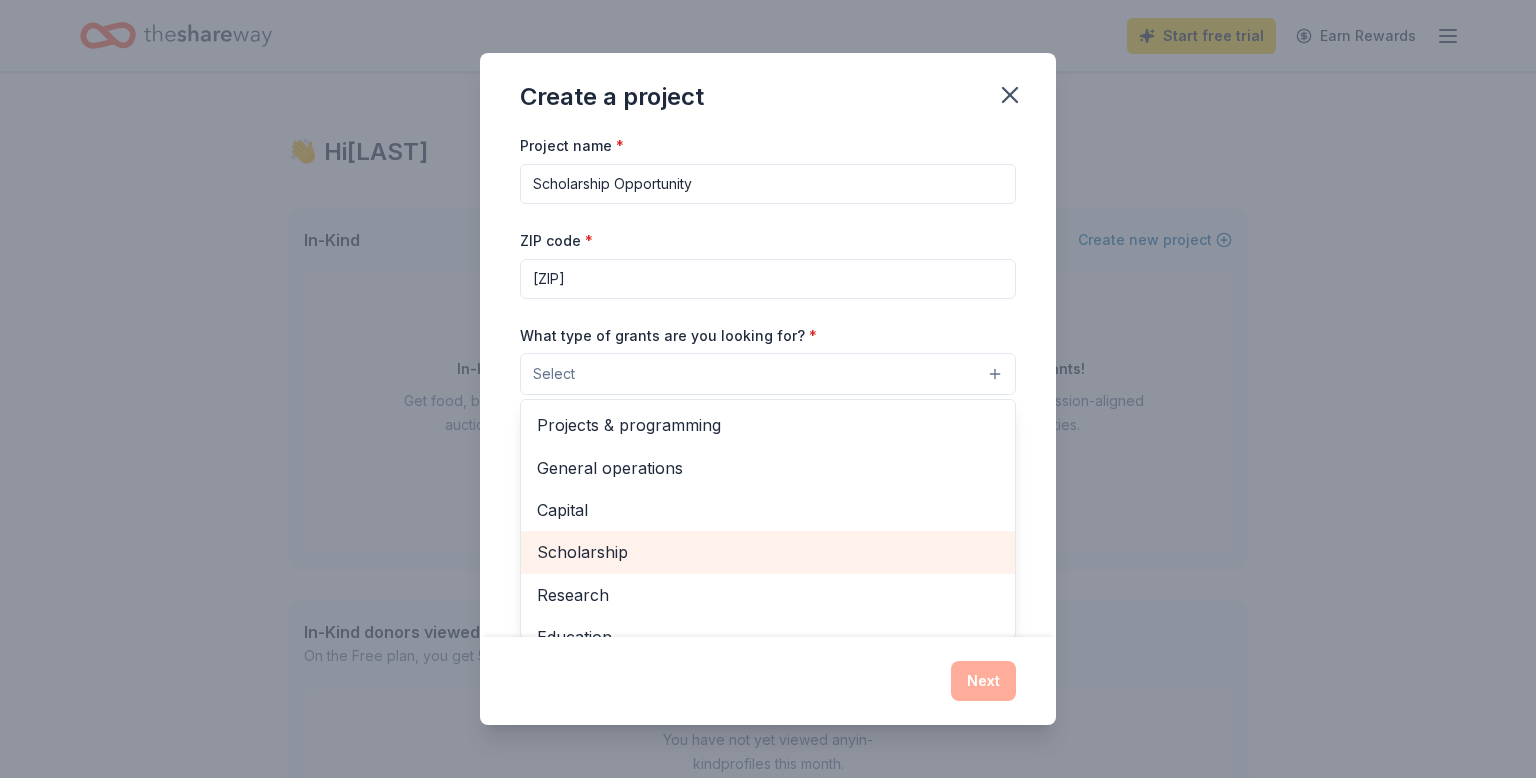 click on "Scholarship" at bounding box center [768, 552] 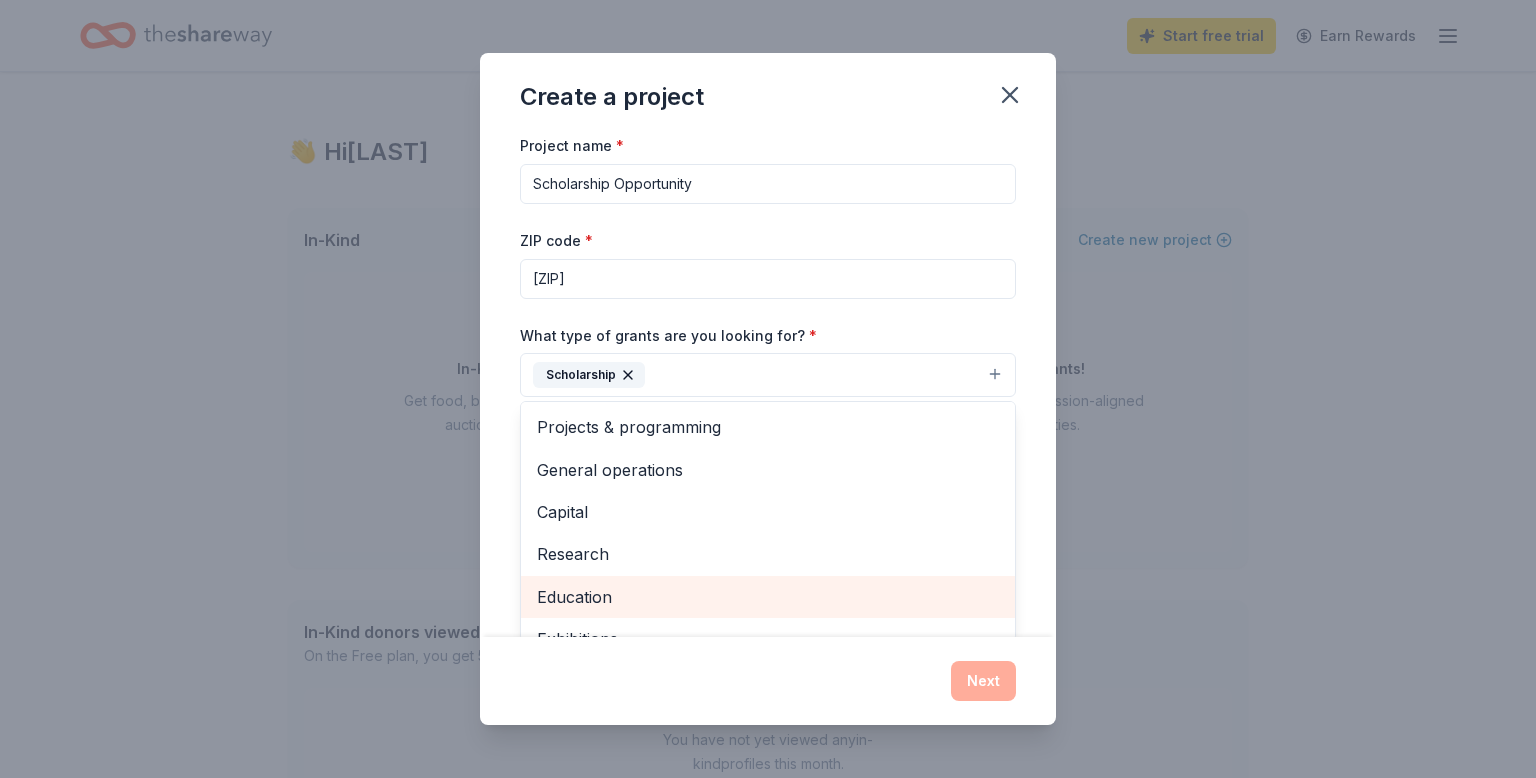 click on "Education" at bounding box center [768, 597] 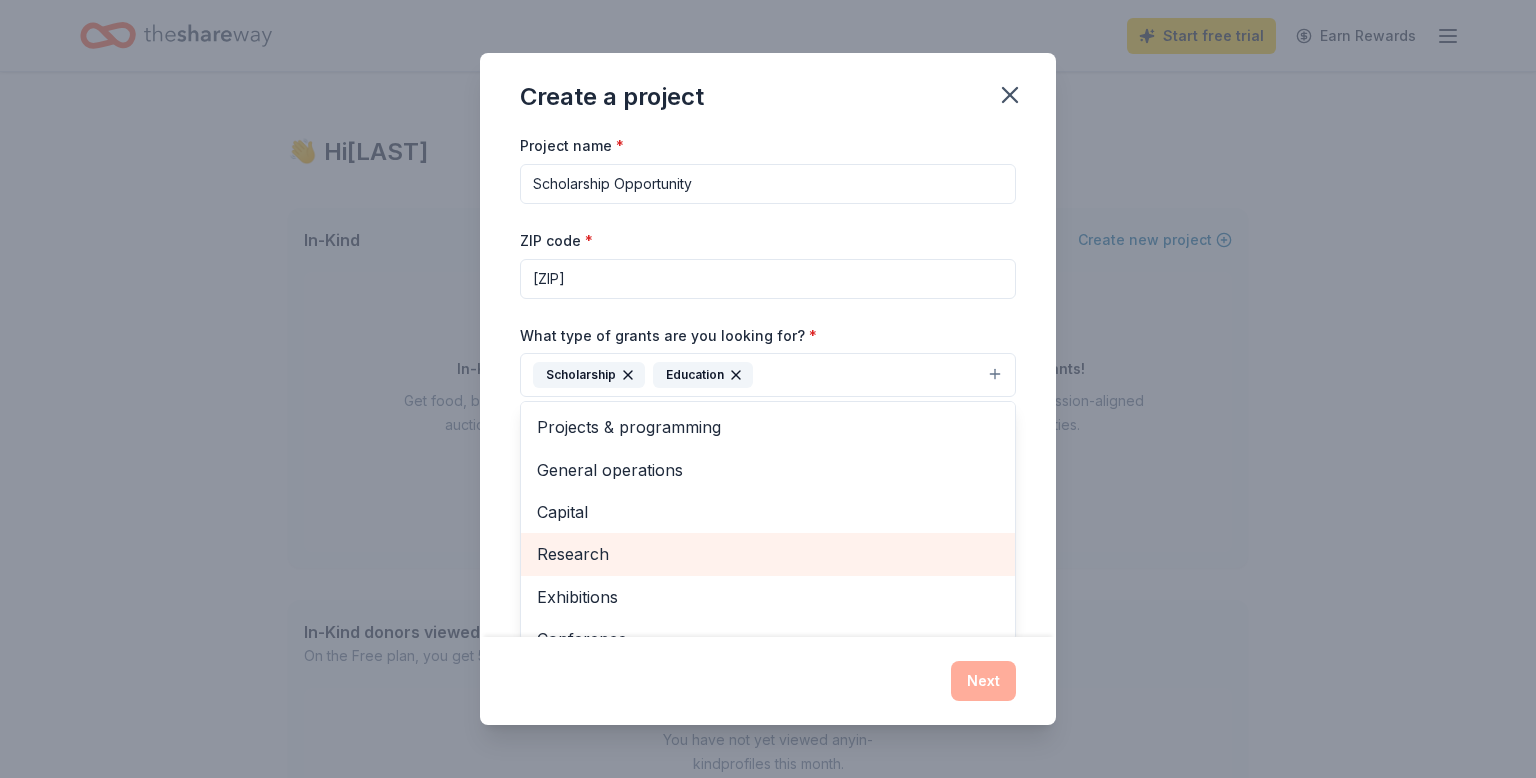 scroll, scrollTop: 151, scrollLeft: 0, axis: vertical 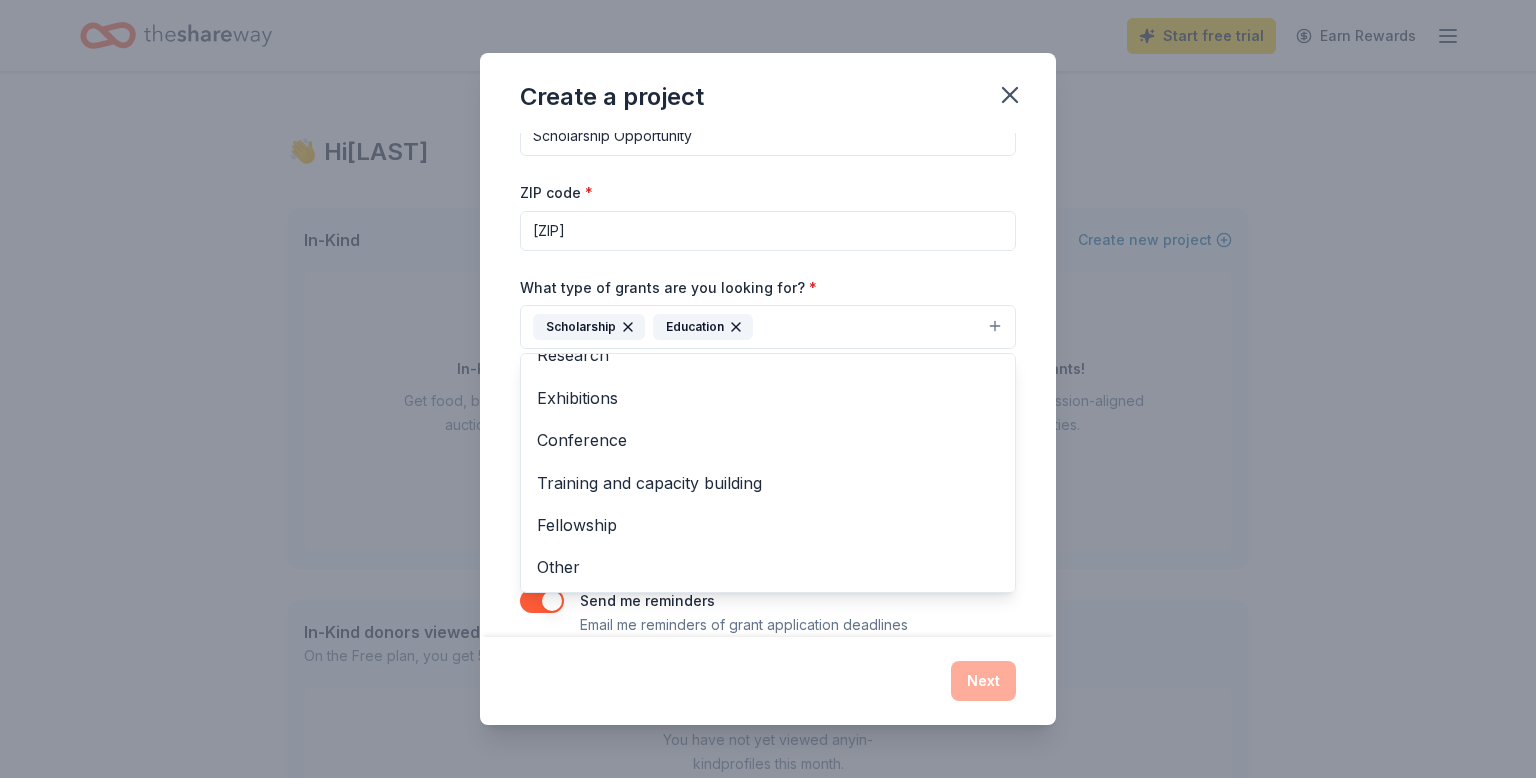 click on "Project name * Scholarship Opportunity ZIP code * 24540 What type of grants are you looking for? * Scholarship Education Projects & programming General operations Capital Research Exhibitions Conference Training and capacity building Fellowship Other What is your project about? * We use this to match you to relevant grant opportunities.   See examples We recommend at least 300 characters to get the best grant matches. Send me reminders Email me reminders of grant application deadlines" at bounding box center [768, 384] 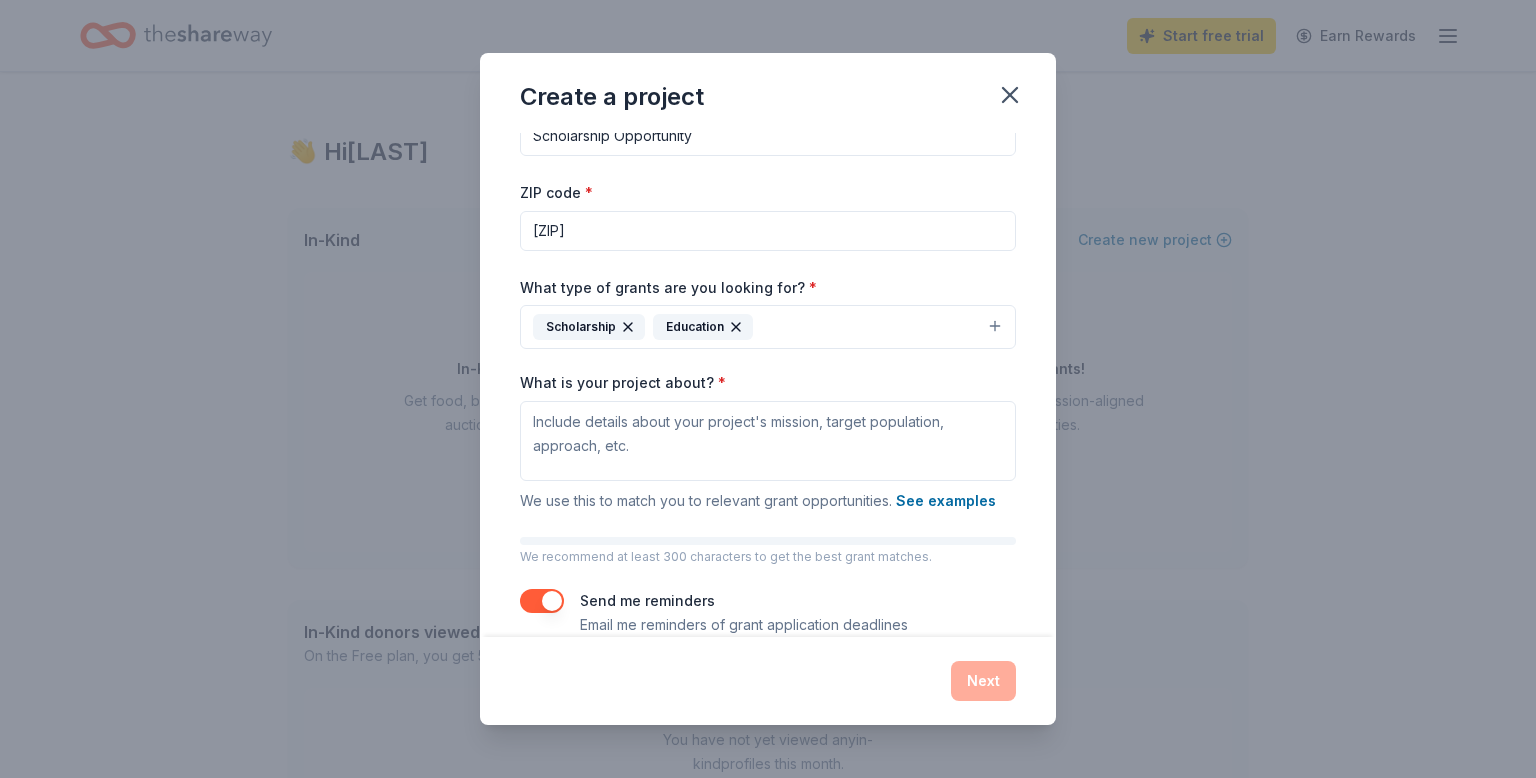 scroll, scrollTop: 82, scrollLeft: 0, axis: vertical 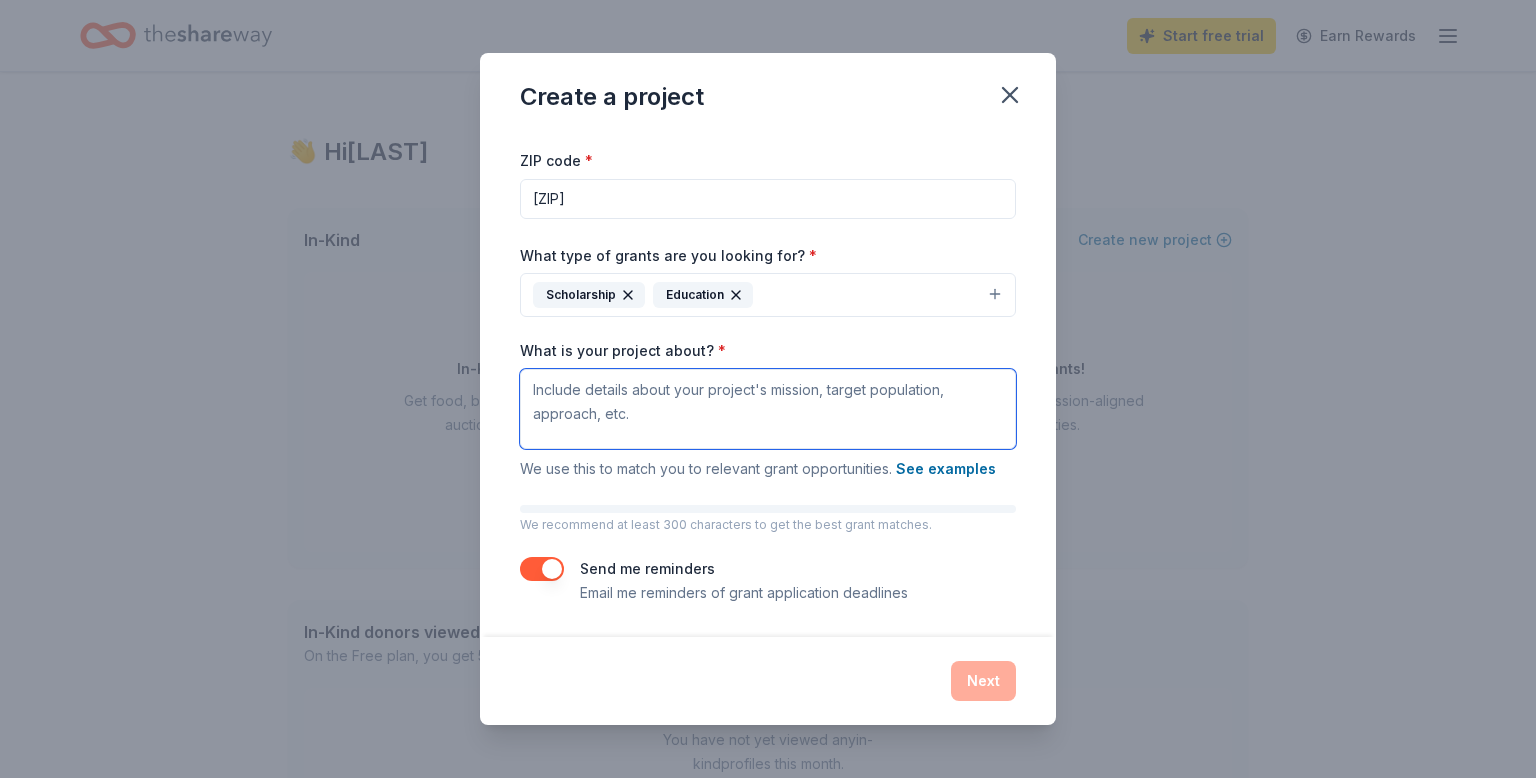 click on "What is your project about? *" at bounding box center [768, 409] 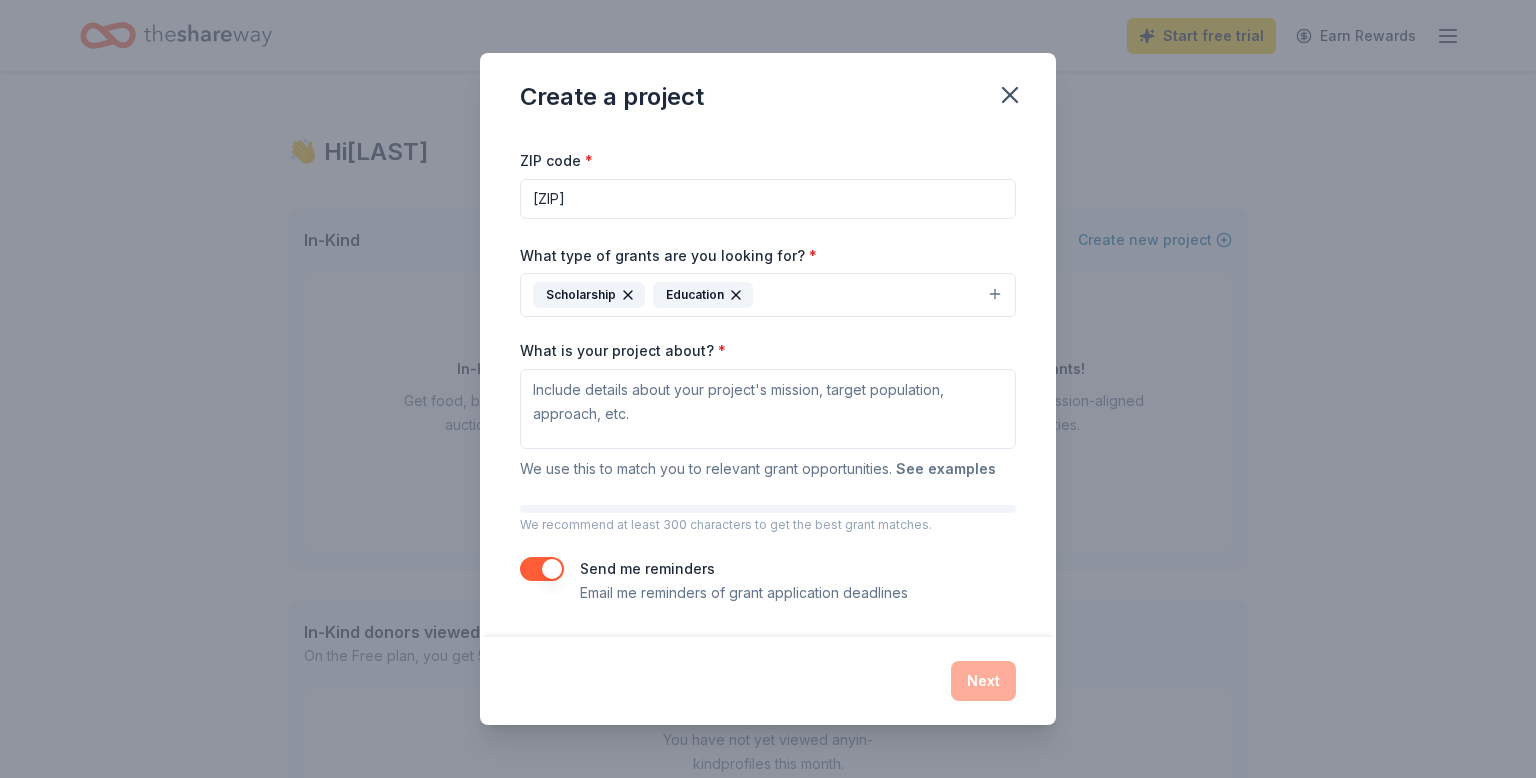 click on "See examples" at bounding box center [946, 469] 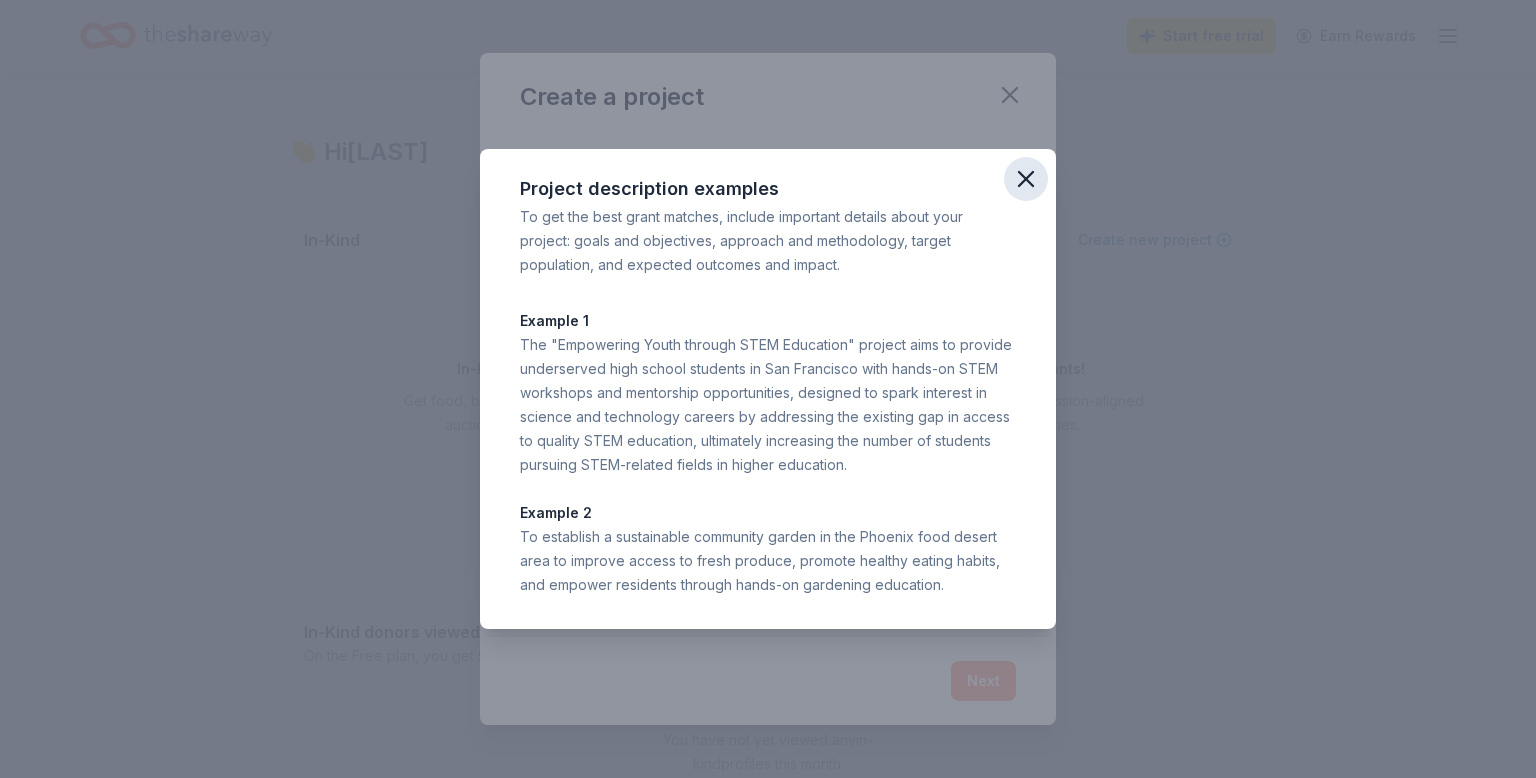 click 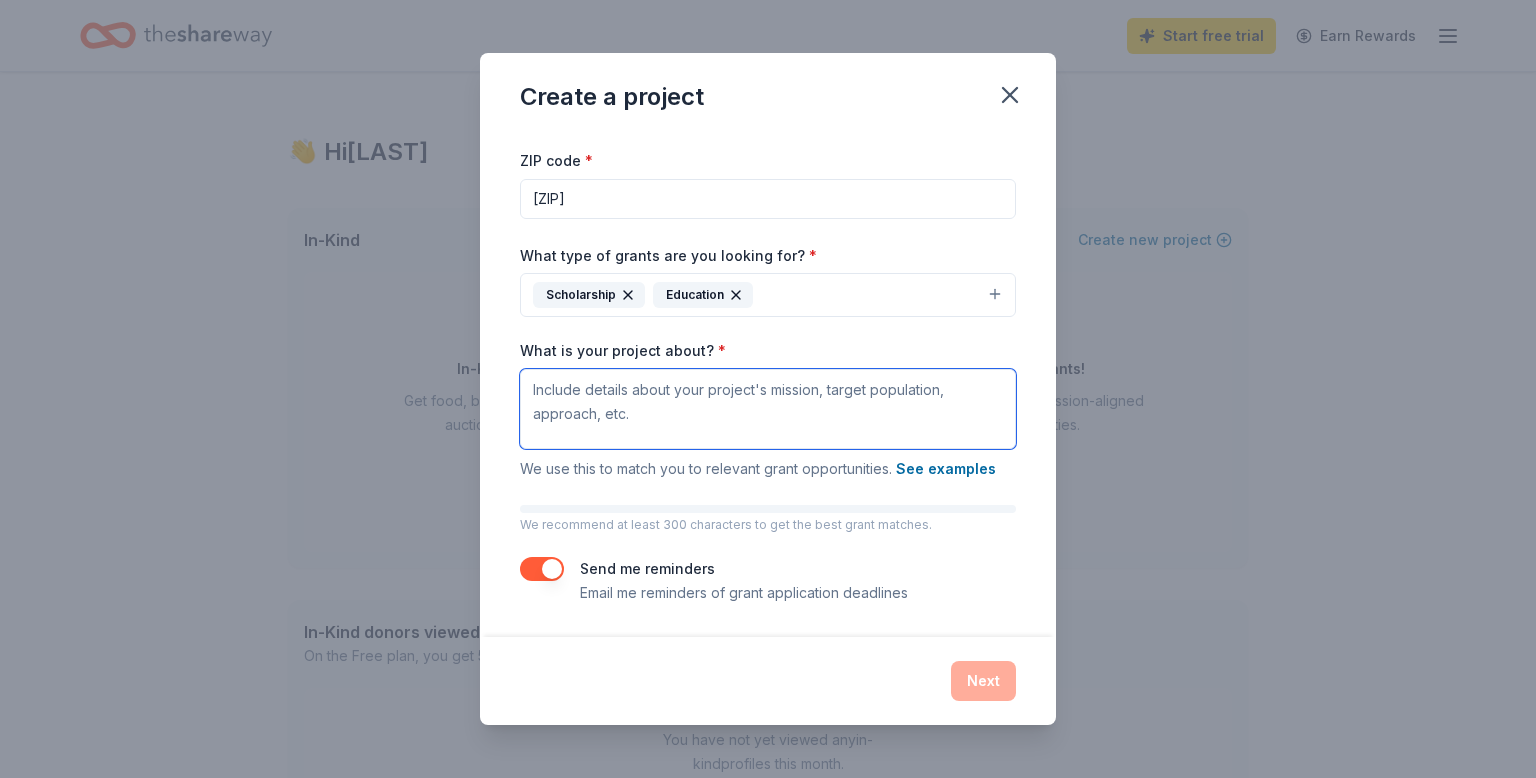 click on "What is your project about? *" at bounding box center [768, 409] 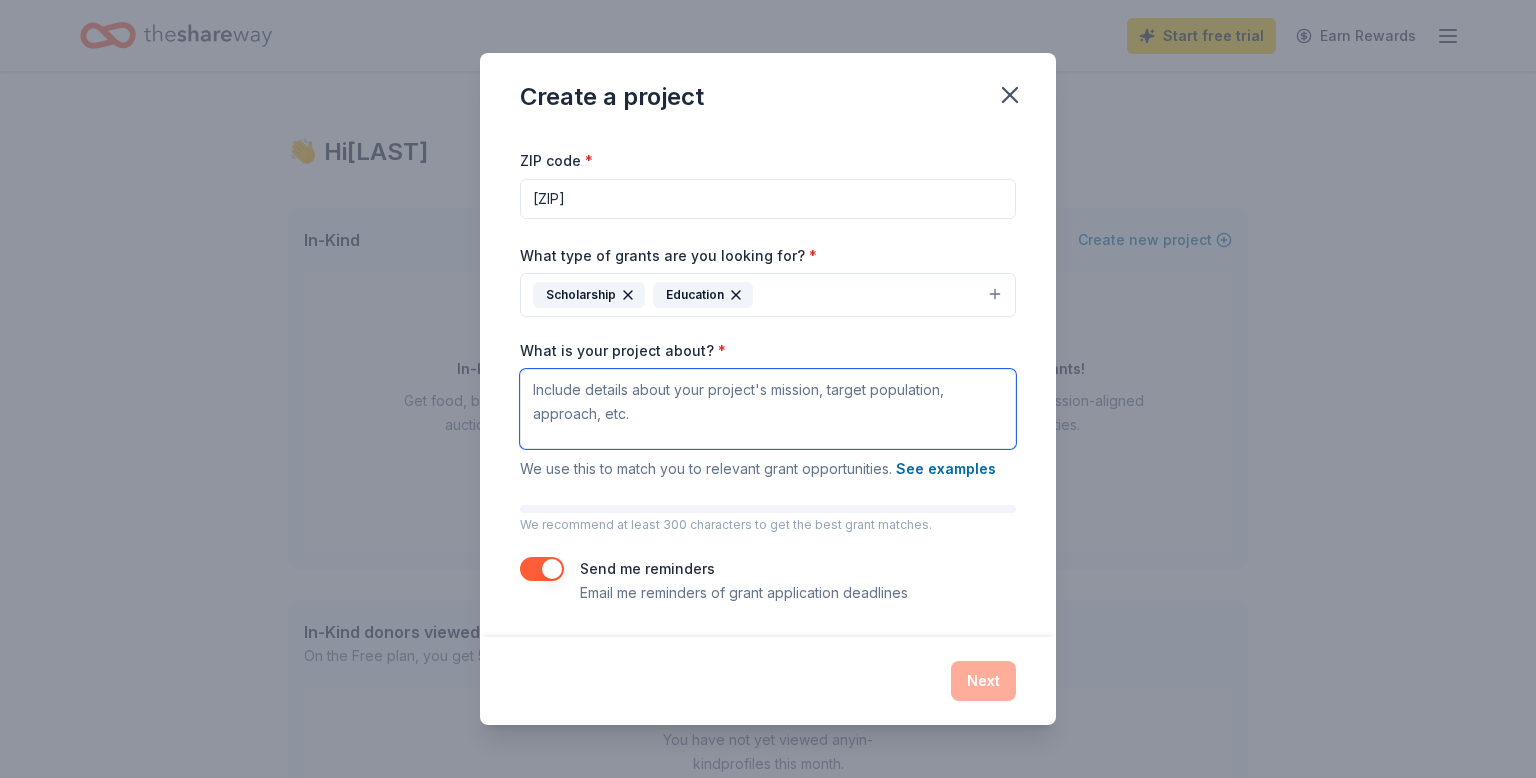 paste on "The Higher Heights Church Senior Scholarship Program seeks to provide financial assistance to three graduating high school seniors who are active members of our church or community. This initiative is part of our ongoing mission to support the spiritual, academic, and personal development of youth within our congregation.
Through this scholarship, we aim to ease the financial burden of college expenses and empower students to pursue higher education with confidence and purpose. Each selected student will receive a one-time scholarship to be applied toward tuition, books, or other academic needs.
In addition to financial support, recipients will also receive mentorship and spiritual guidance from church leaders throughout their first year of college to ensure continued growth, connection, and encouragement." 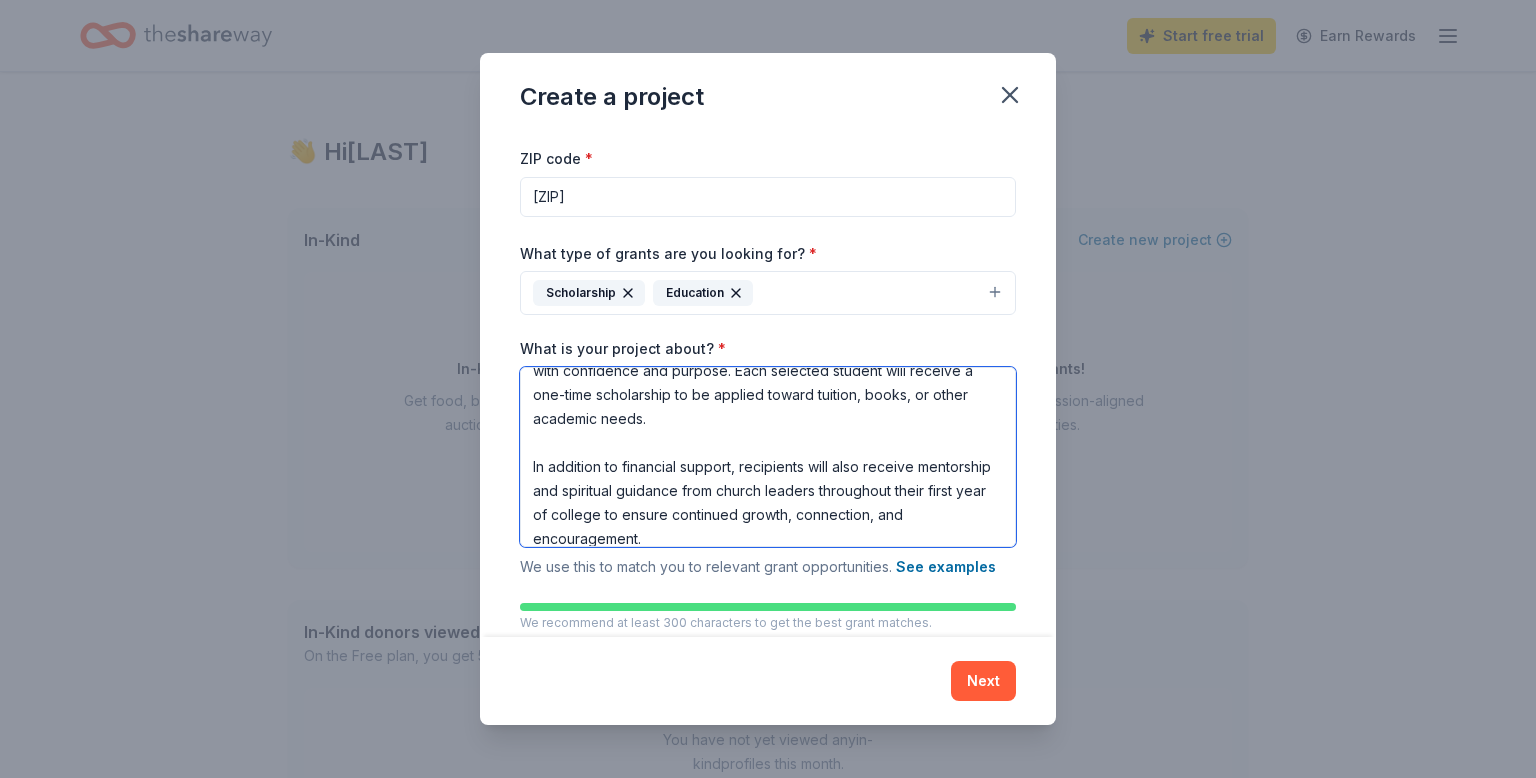 scroll, scrollTop: 0, scrollLeft: 0, axis: both 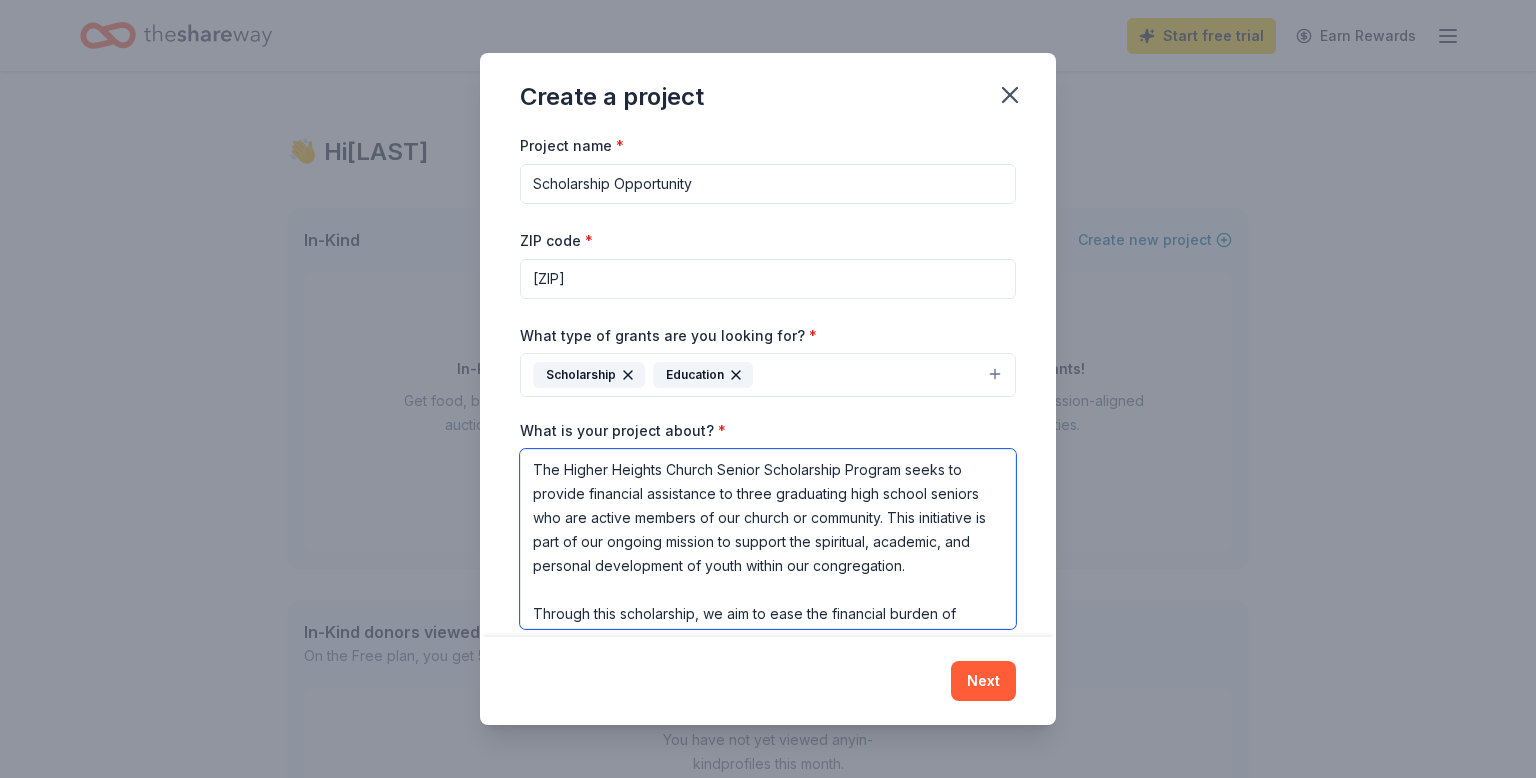 drag, startPoint x: 714, startPoint y: 471, endPoint x: 665, endPoint y: 465, distance: 49.365982 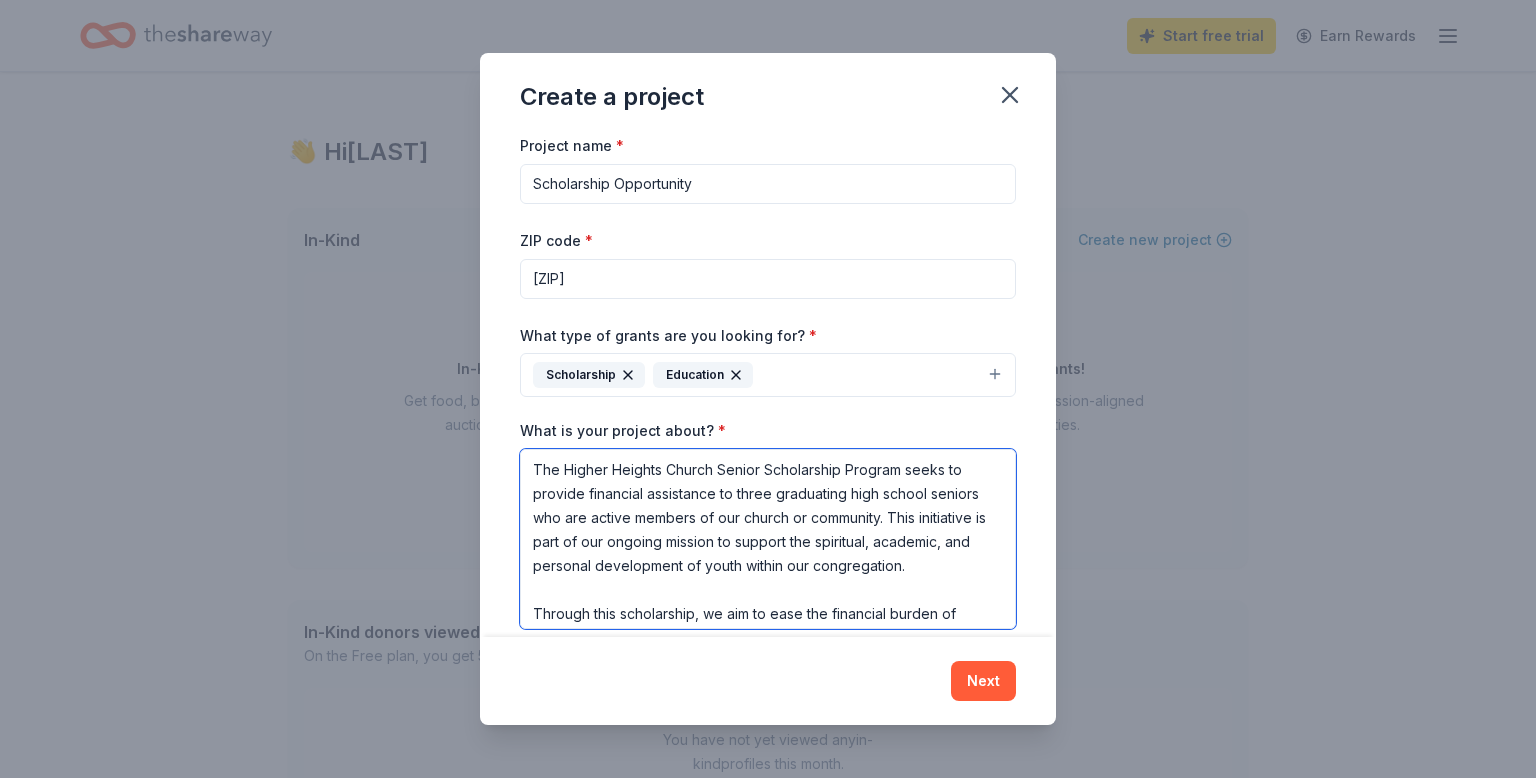 click on "The Higher Heights Church Senior Scholarship Program seeks to provide financial assistance to three graduating high school seniors who are active members of our church or community. This initiative is part of our ongoing mission to support the spiritual, academic, and personal development of youth within our congregation.
Through this scholarship, we aim to ease the financial burden of college expenses and empower students to pursue higher education with confidence and purpose. Each selected student will receive a one-time scholarship to be applied toward tuition, books, or other academic needs.
In addition to financial support, recipients will also receive mentorship and spiritual guidance from church leaders throughout their first year of college to ensure continued growth, connection, and encouragement." at bounding box center [768, 539] 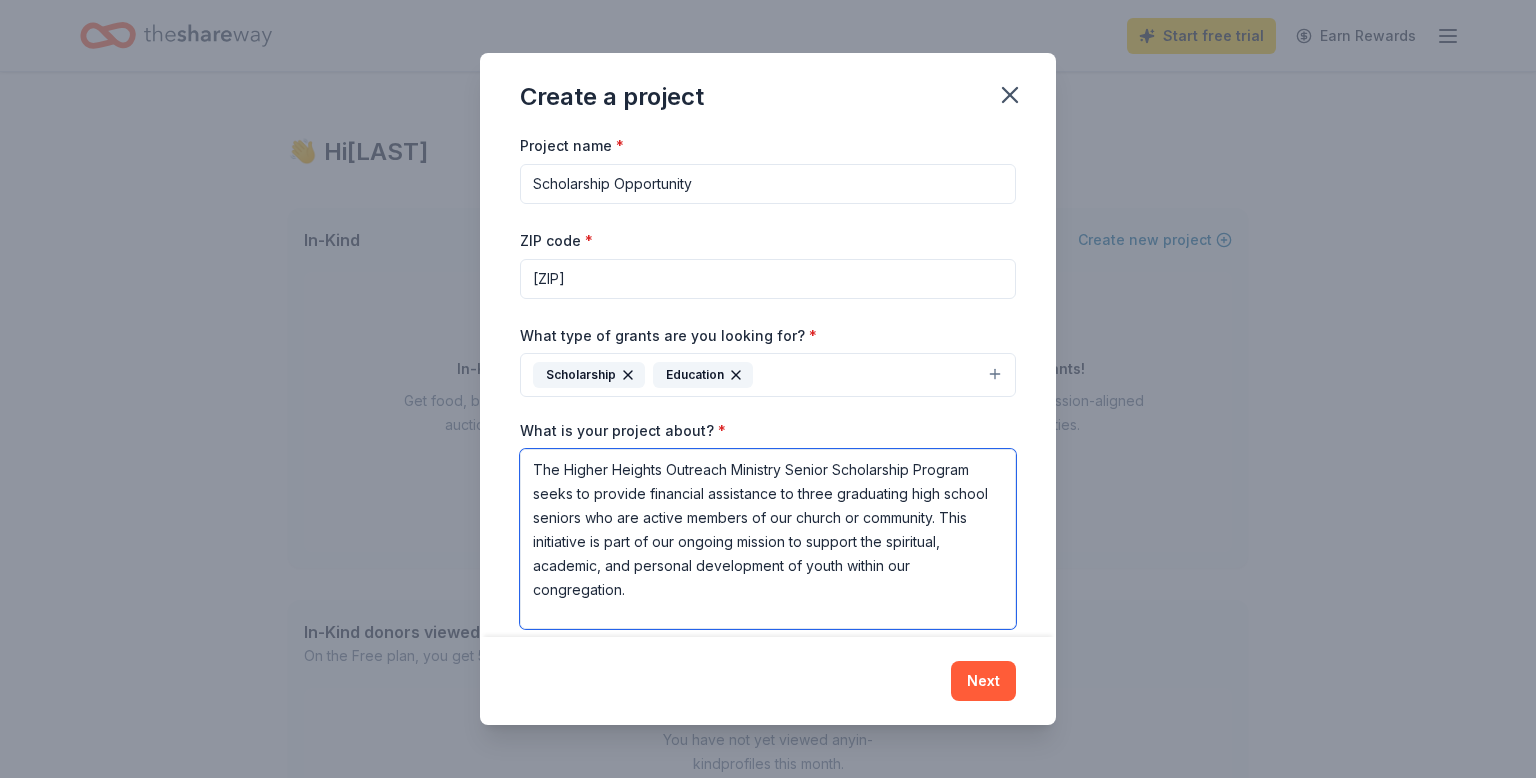click on "The Higher Heights Outreach Ministry Senior Scholarship Program seeks to provide financial assistance to three graduating high school seniors who are active members of our church or community. This initiative is part of our ongoing mission to support the spiritual, academic, and personal development of youth within our congregation.
Through this scholarship, we aim to ease the financial burden of college expenses and empower students to pursue higher education with confidence and purpose. Each selected student will receive a one-time scholarship to be applied toward tuition, books, or other academic needs.
In addition to financial support, recipients will also receive mentorship and spiritual guidance from church leaders throughout their first year of college to ensure continued growth, connection, and encouragement." at bounding box center [768, 539] 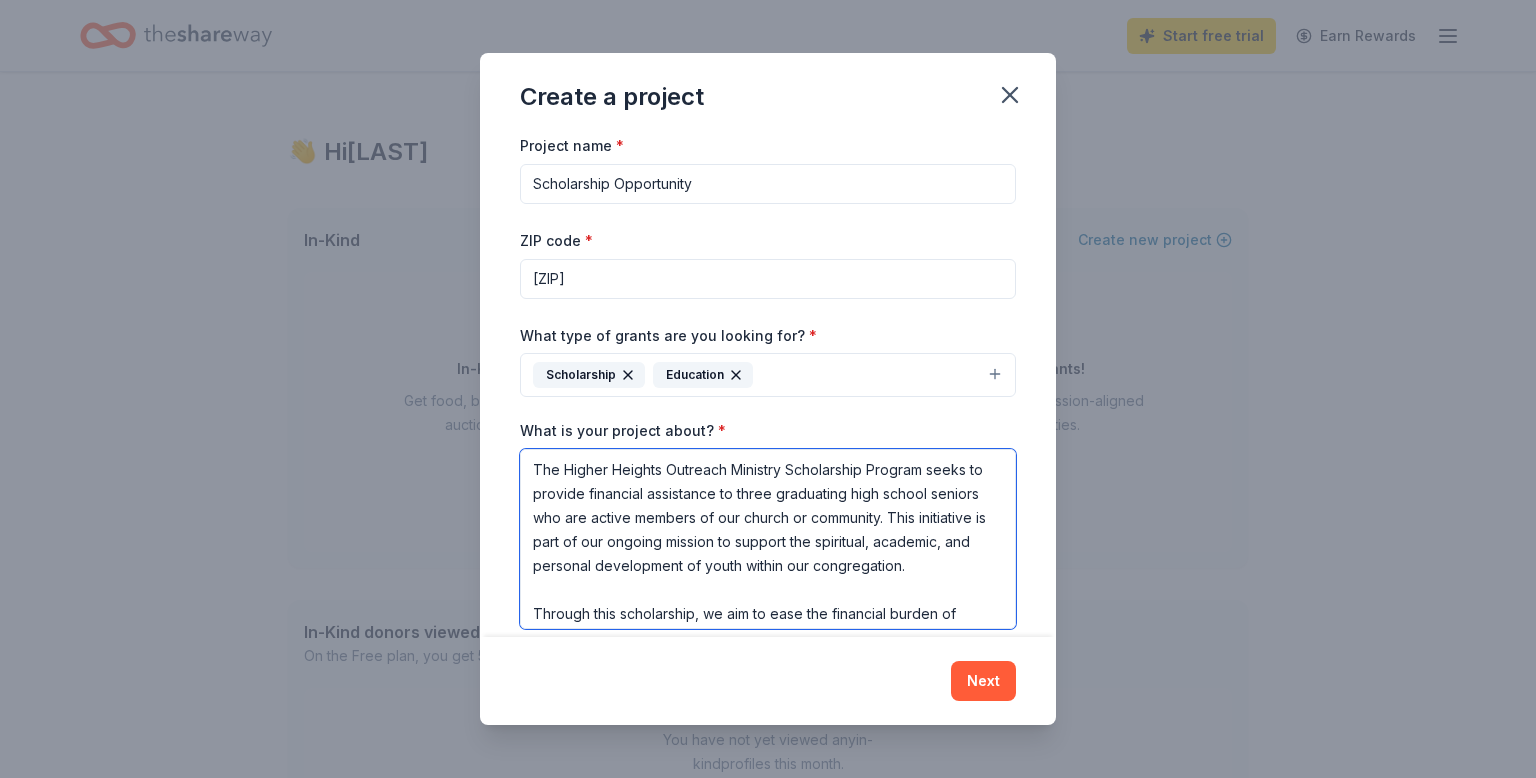 drag, startPoint x: 885, startPoint y: 517, endPoint x: 791, endPoint y: 519, distance: 94.02127 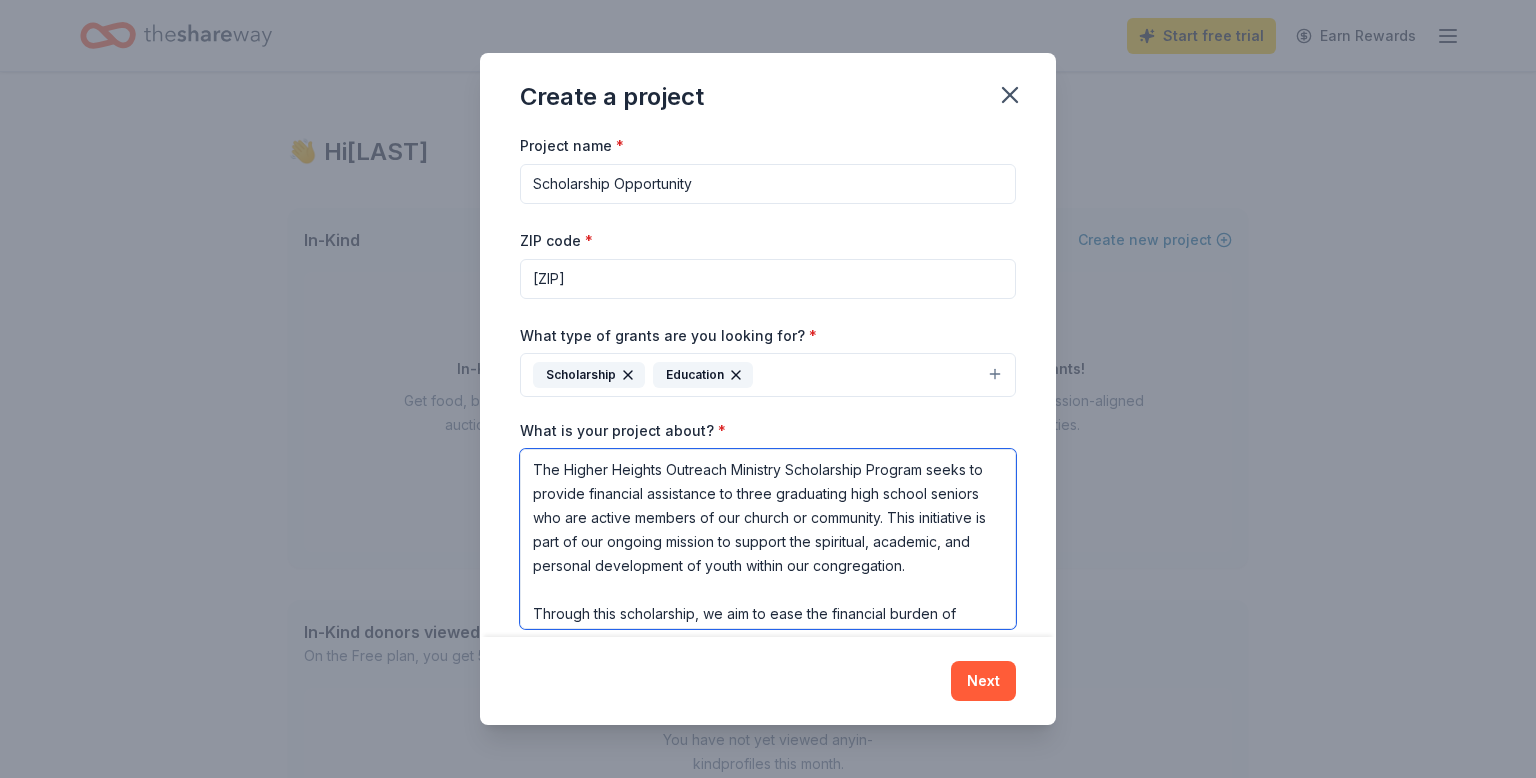 click on "The Higher Heights Outreach Ministry Scholarship Program seeks to provide financial assistance to three graduating high school seniors who are active members of our church or community. This initiative is part of our ongoing mission to support the spiritual, academic, and personal development of youth within our congregation.
Through this scholarship, we aim to ease the financial burden of college expenses and empower students to pursue higher education with confidence and purpose. Each selected student will receive a one-time scholarship to be applied toward tuition, books, or other academic needs.
In addition to financial support, recipients will also receive mentorship and spiritual guidance from church leaders throughout their first year of college to ensure continued growth, connection, and encouragement." at bounding box center (768, 539) 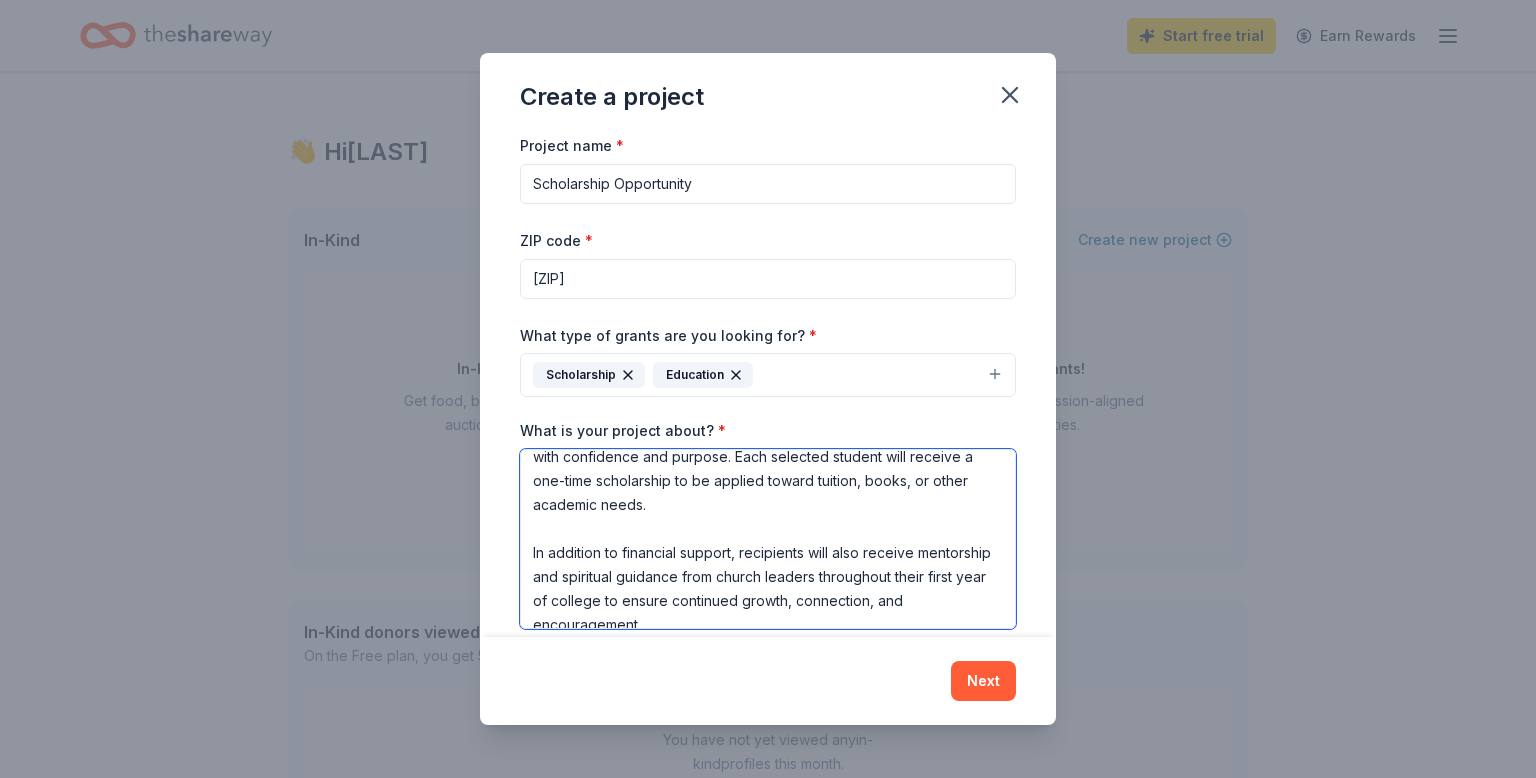 scroll, scrollTop: 221, scrollLeft: 0, axis: vertical 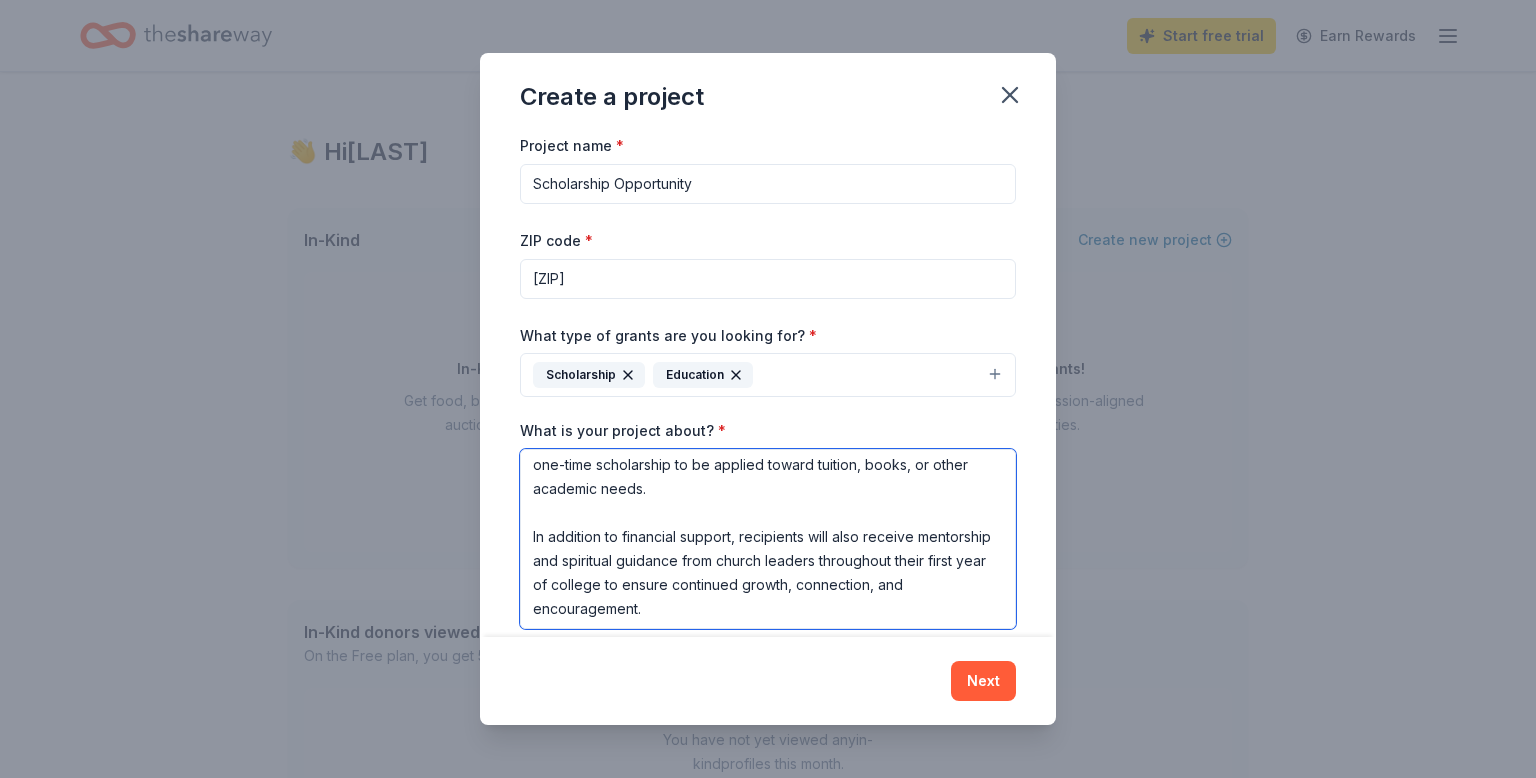 type on "The Higher Heights Outreach Ministry Scholarship Program seeks to provide financial assistance to three graduating high school seniors who are active members of our church. This initiative is part of our ongoing mission to support the spiritual, academic, and personal development of youth within our congregation.
Through this scholarship, we aim to ease the financial burden of college expenses and empower students to pursue higher education with confidence and purpose. Each selected student will receive a one-time scholarship to be applied toward tuition, books, or other academic needs.
In addition to financial support, recipients will also receive mentorship and spiritual guidance from church leaders throughout their first year of college to ensure continued growth, connection, and encouragement." 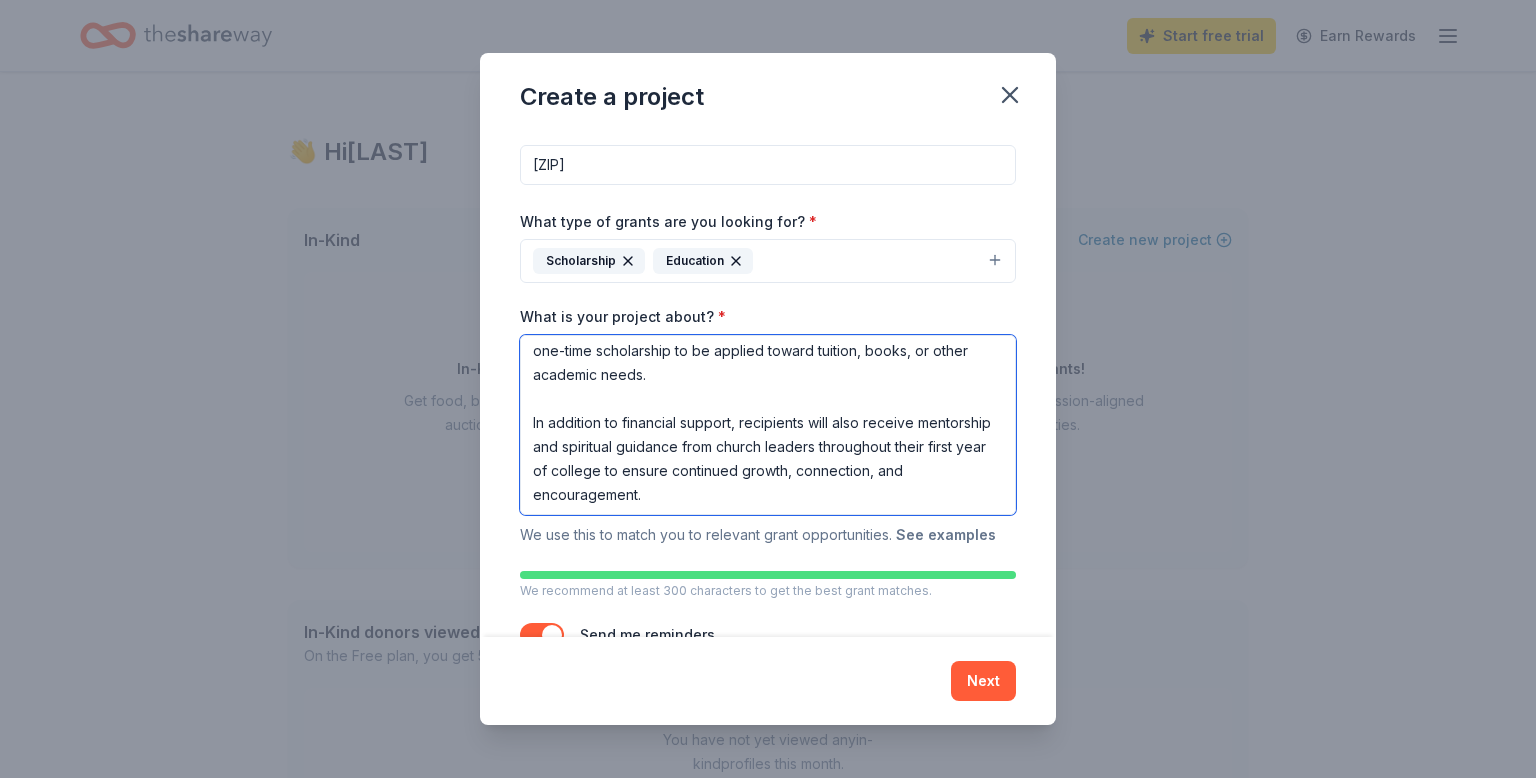 scroll, scrollTop: 182, scrollLeft: 0, axis: vertical 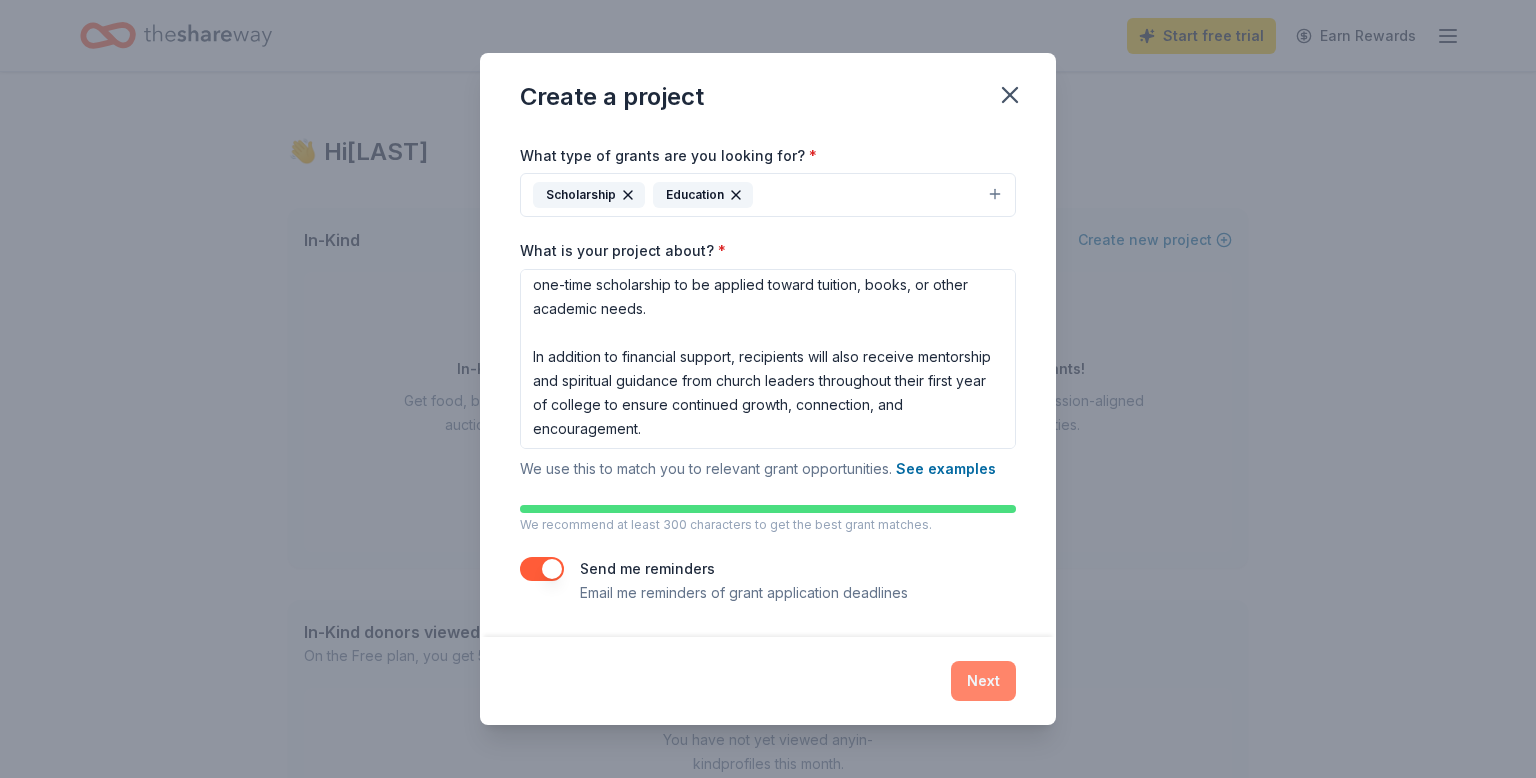 click on "Next" at bounding box center (983, 681) 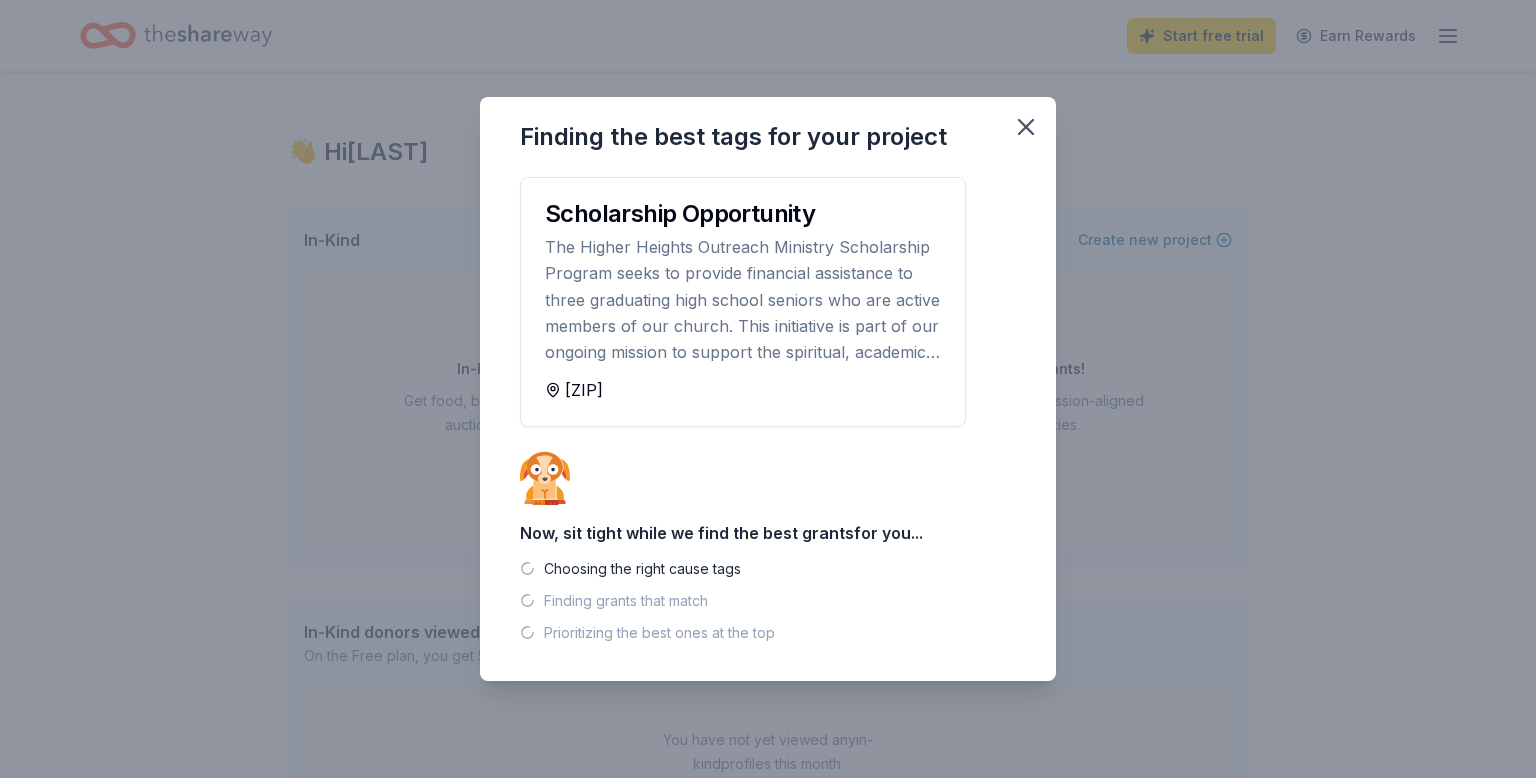 scroll, scrollTop: 0, scrollLeft: 0, axis: both 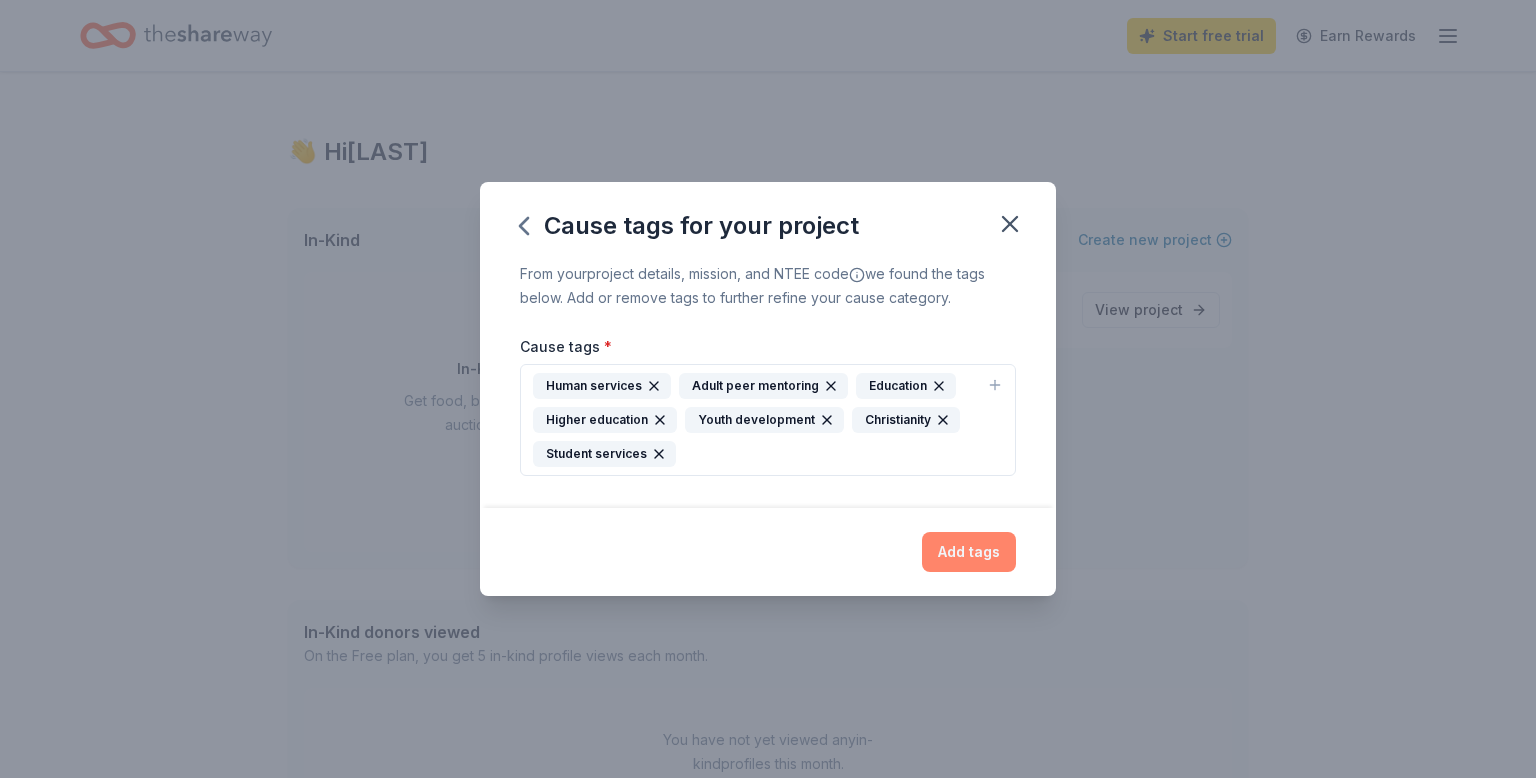 click on "Add tags" at bounding box center (969, 552) 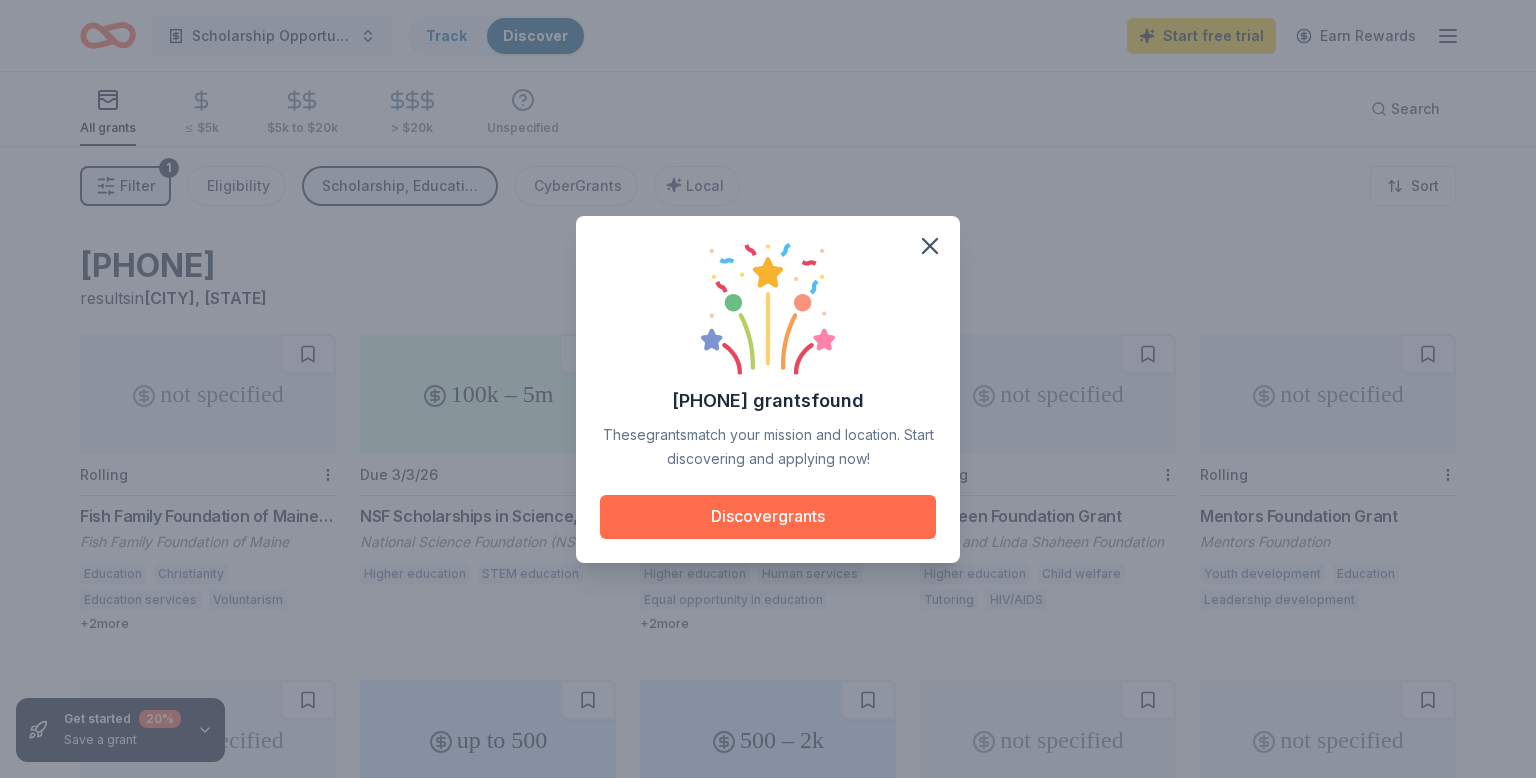 click on "Discover  grants" at bounding box center (768, 517) 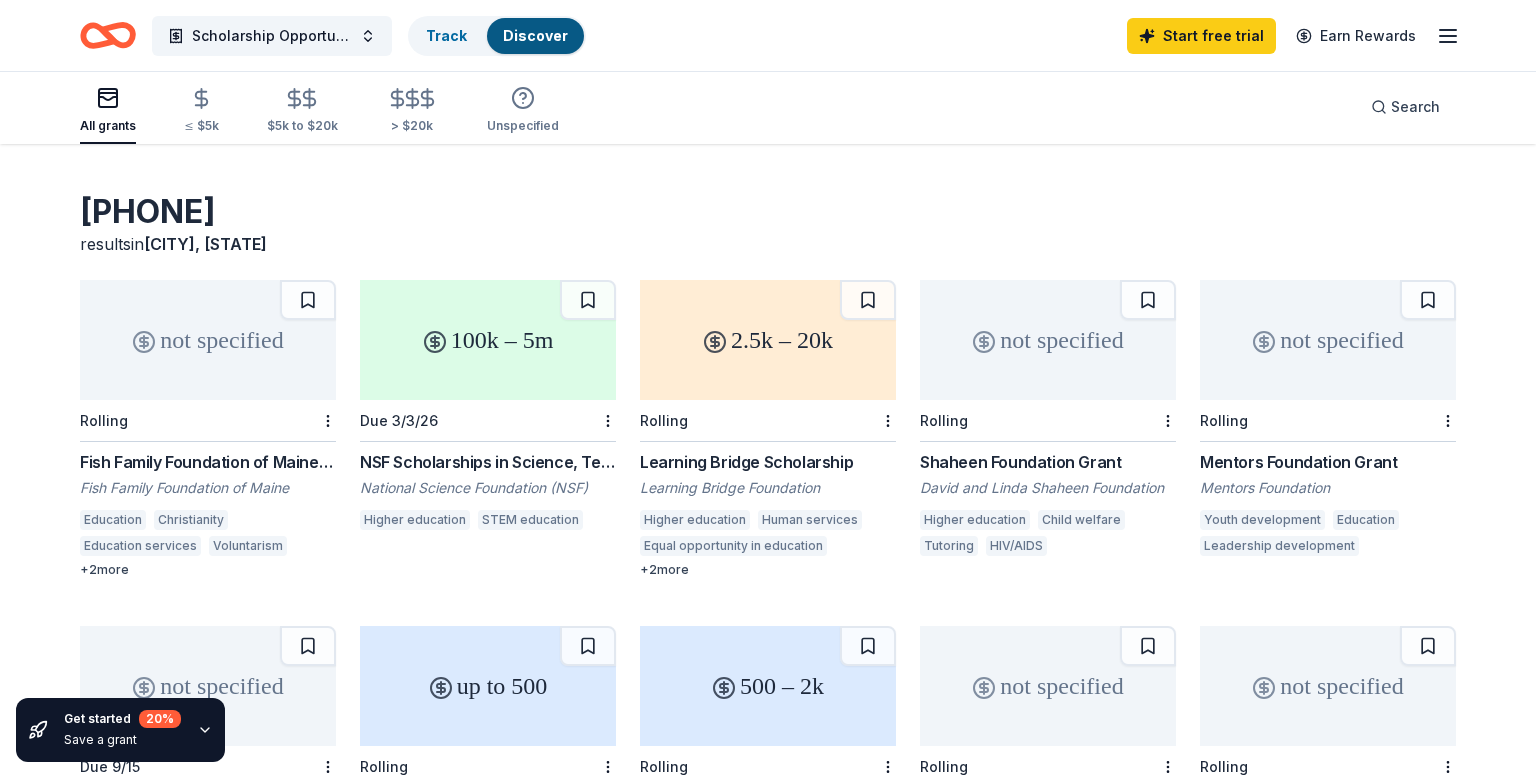 scroll, scrollTop: 55, scrollLeft: 0, axis: vertical 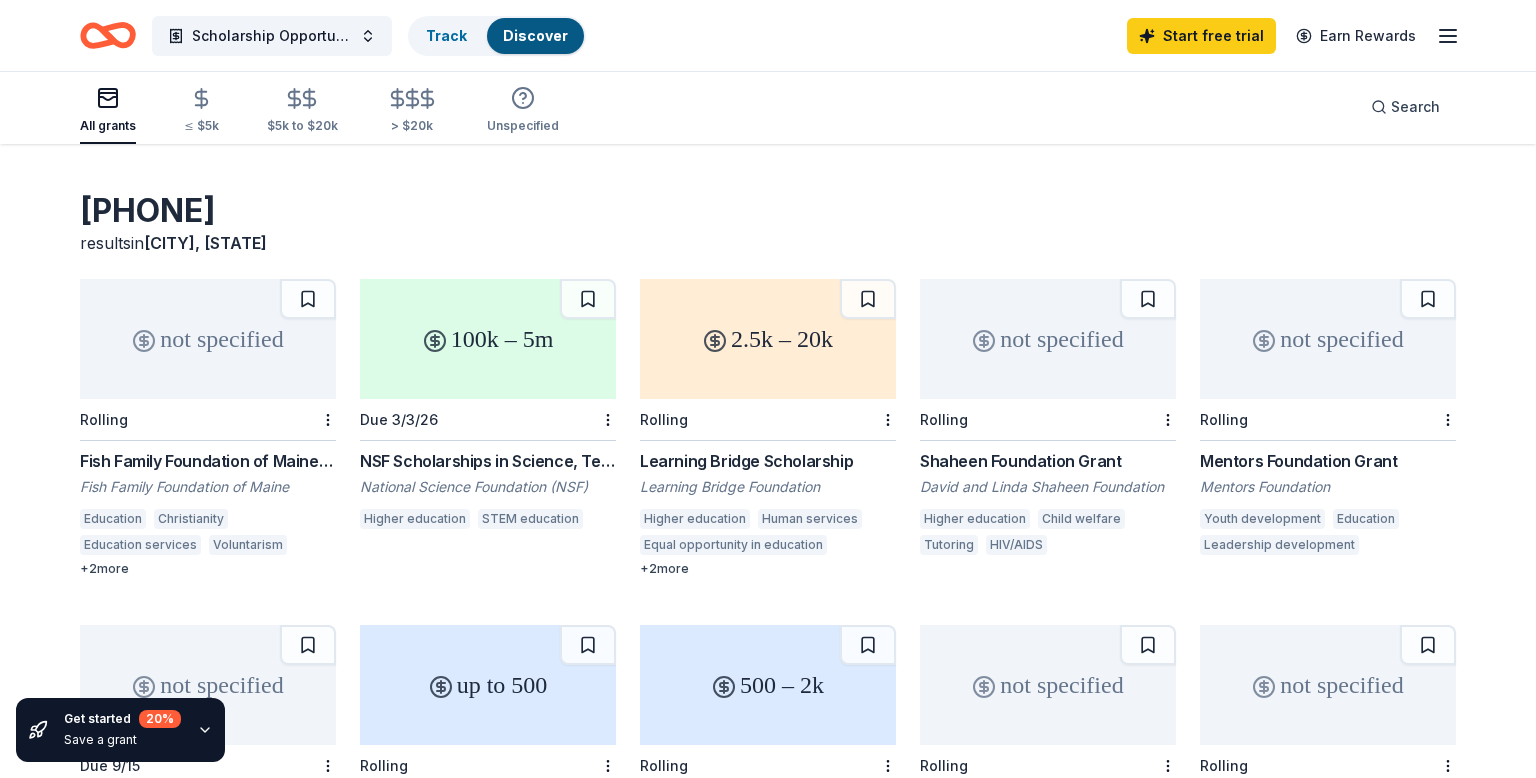 click on "100k – 5m" at bounding box center [488, 339] 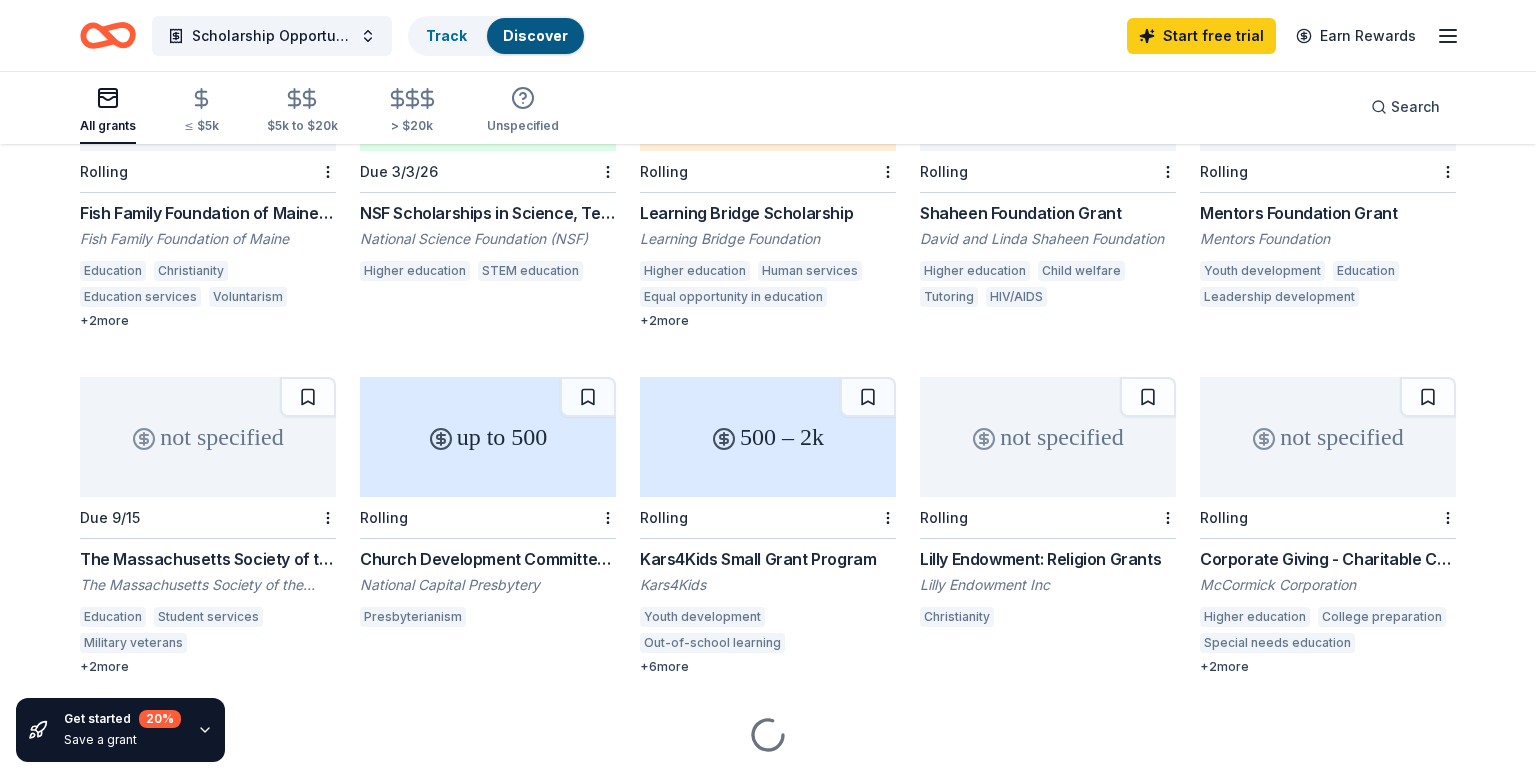 scroll, scrollTop: 304, scrollLeft: 0, axis: vertical 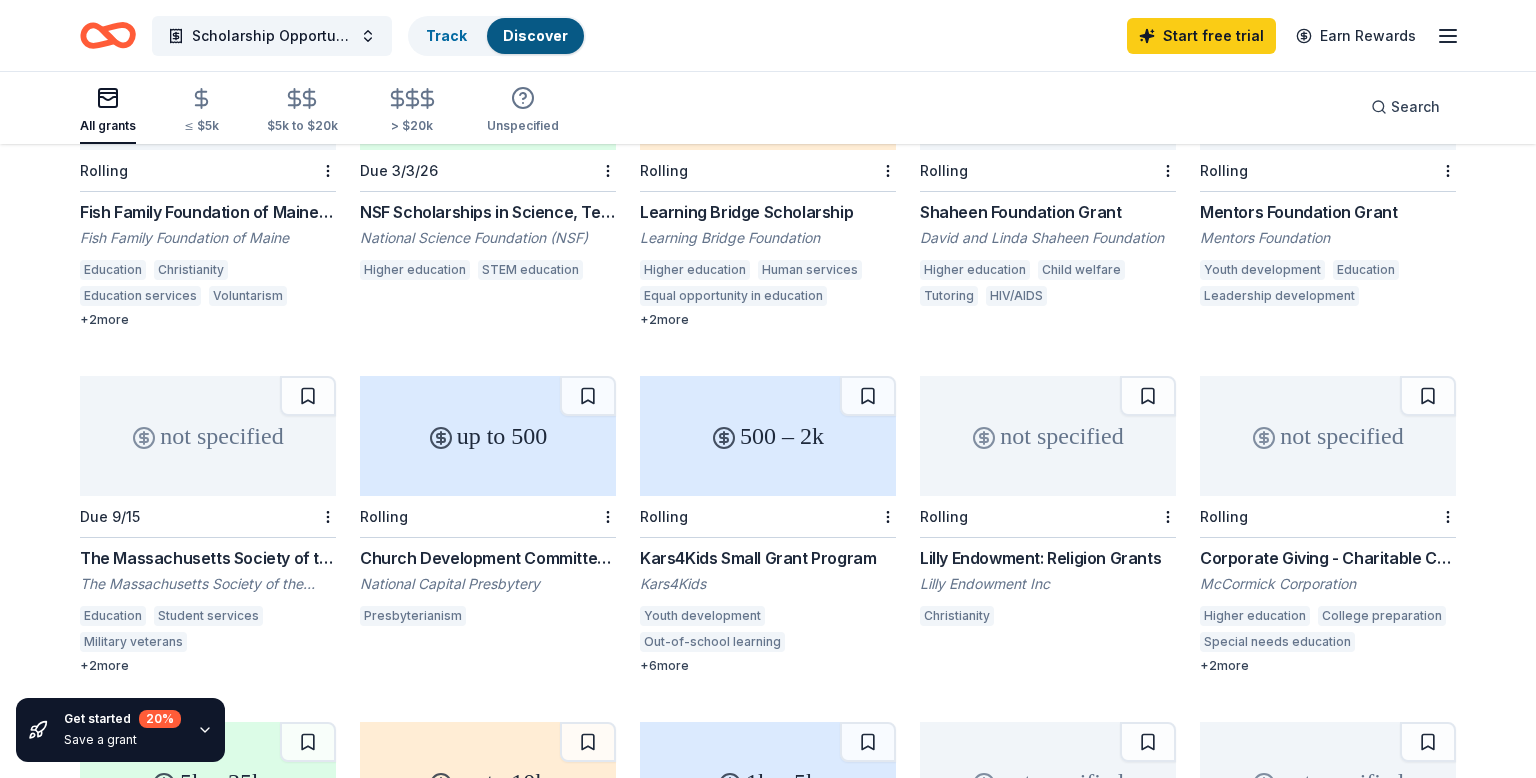 click on "500 – 2k" at bounding box center [768, 436] 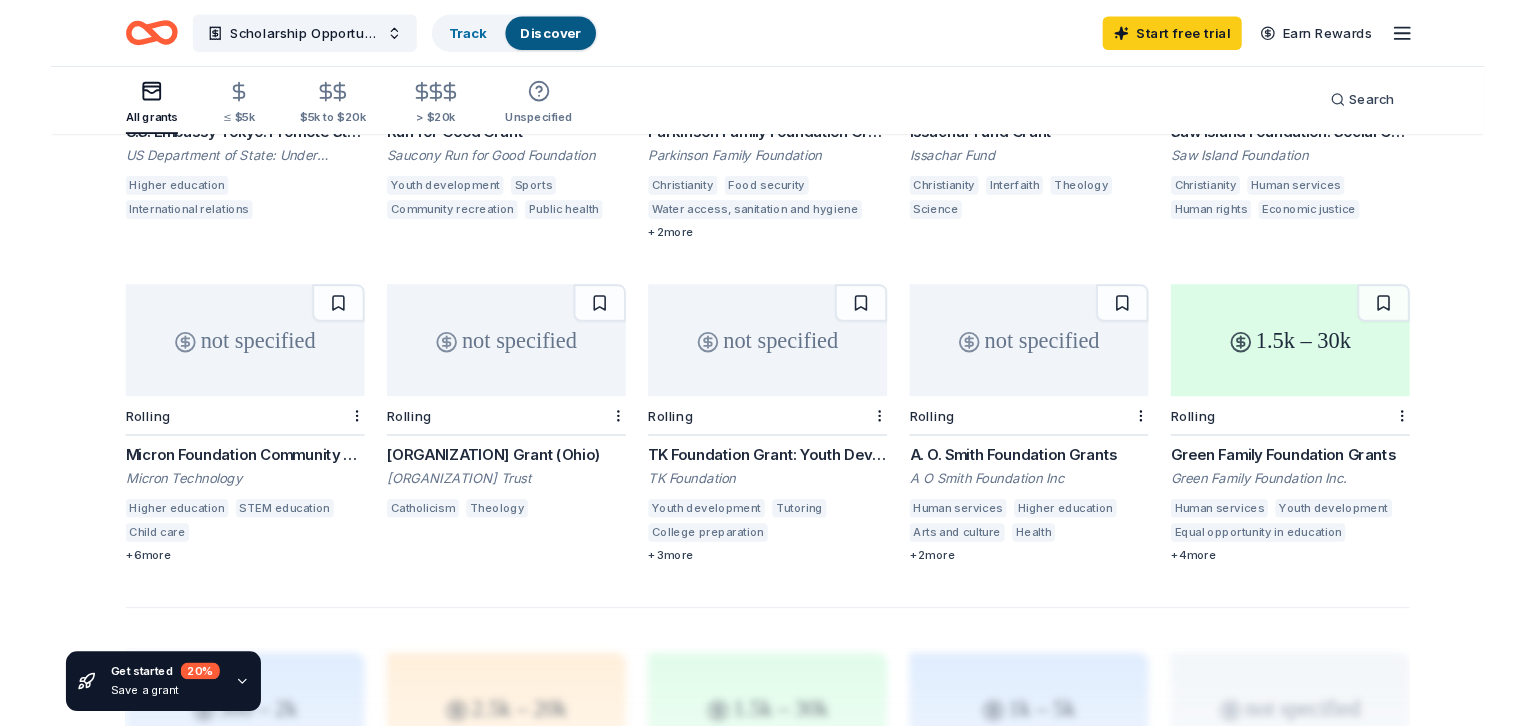 scroll, scrollTop: 1066, scrollLeft: 0, axis: vertical 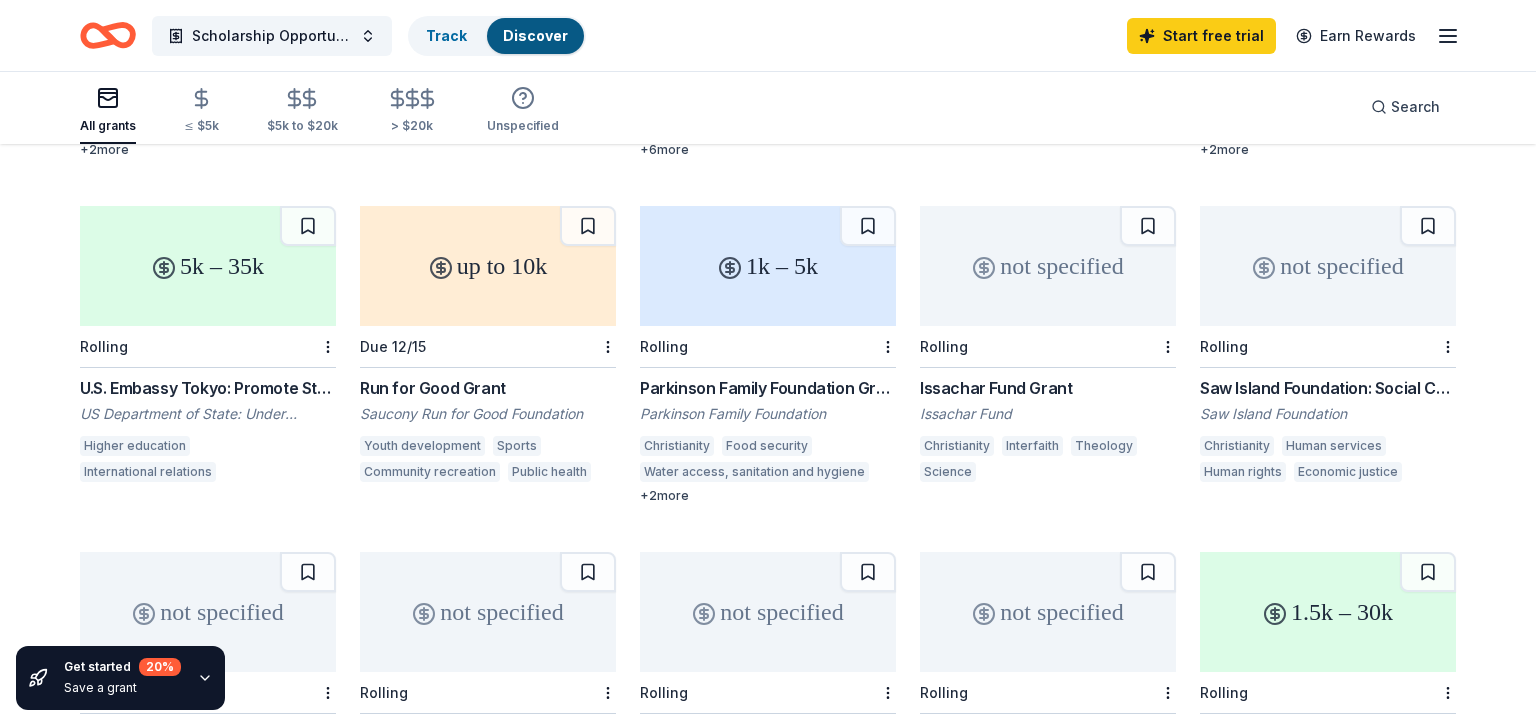 click 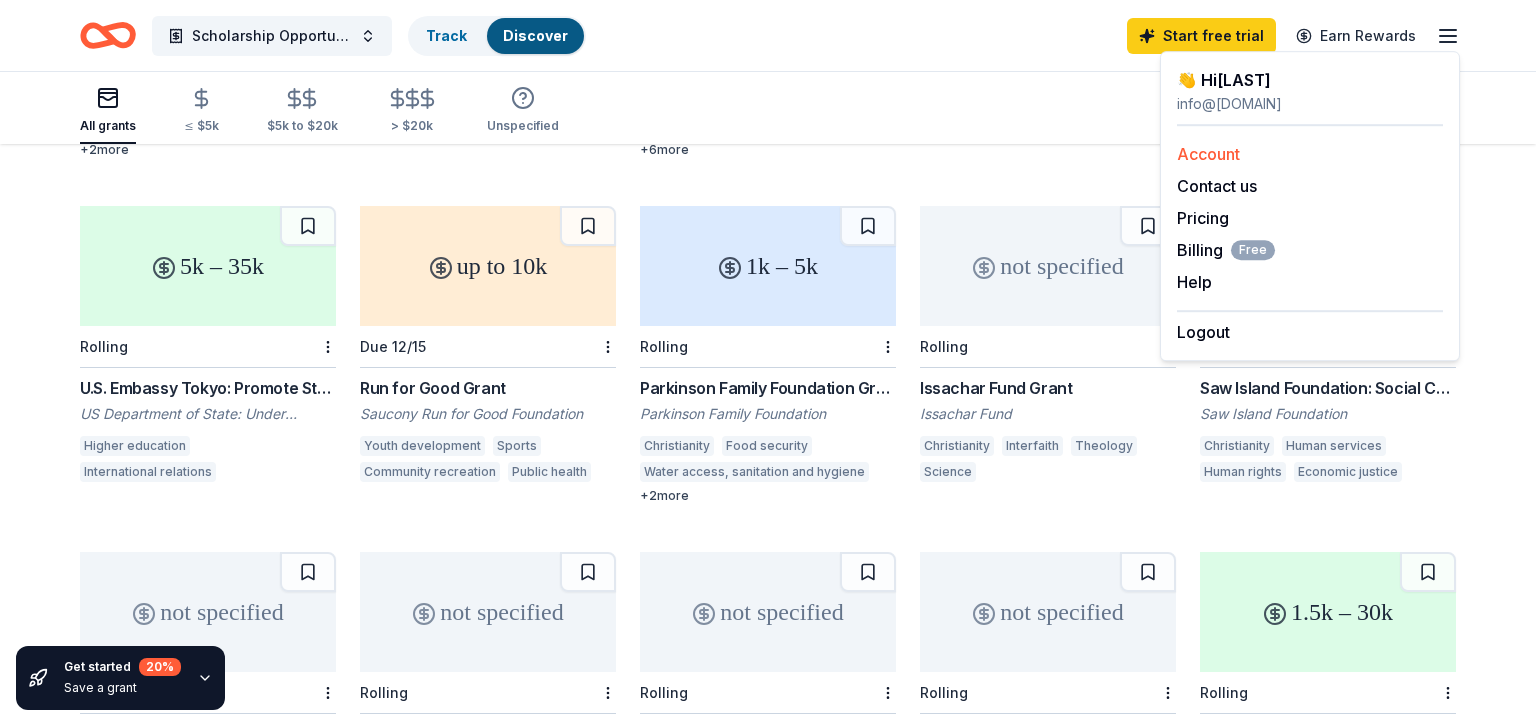 click on "Account" at bounding box center (1208, 154) 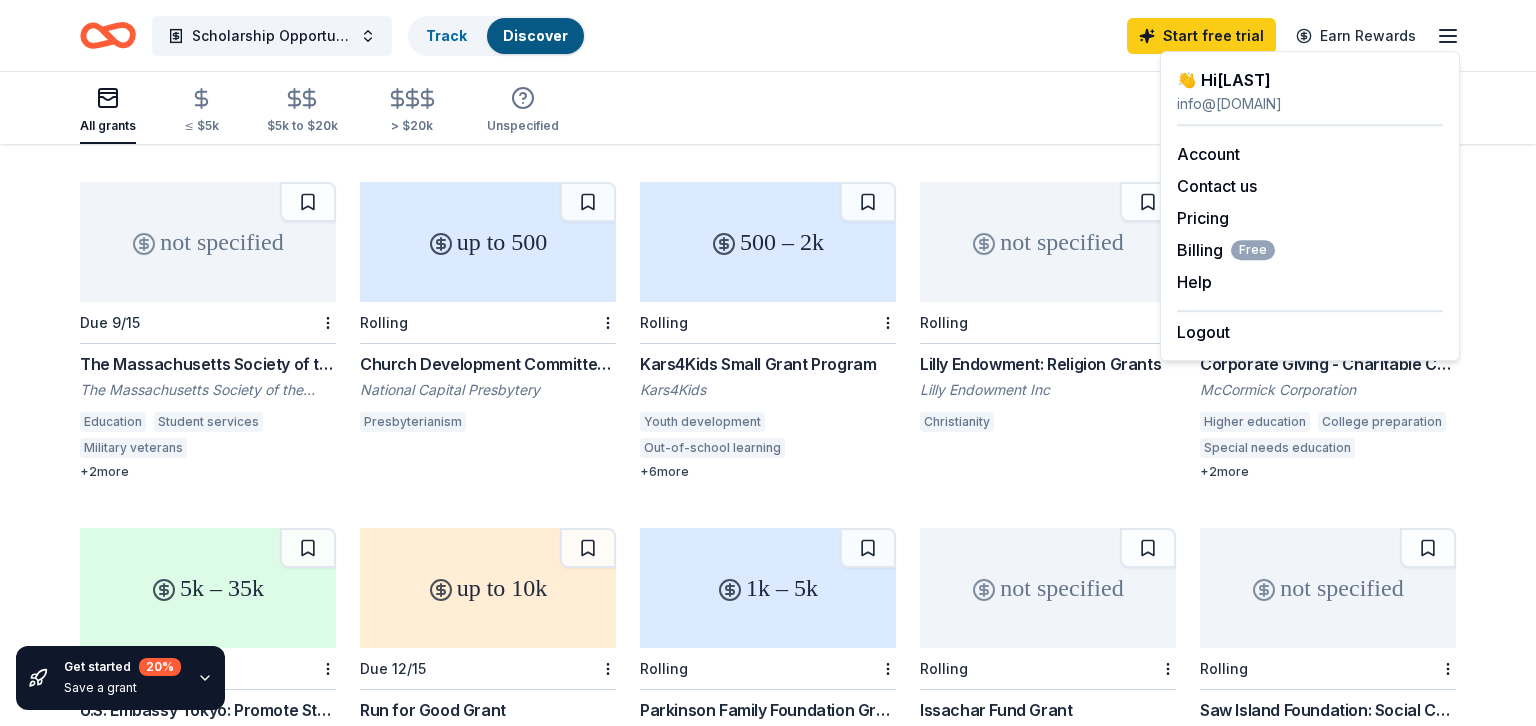 scroll, scrollTop: 0, scrollLeft: 0, axis: both 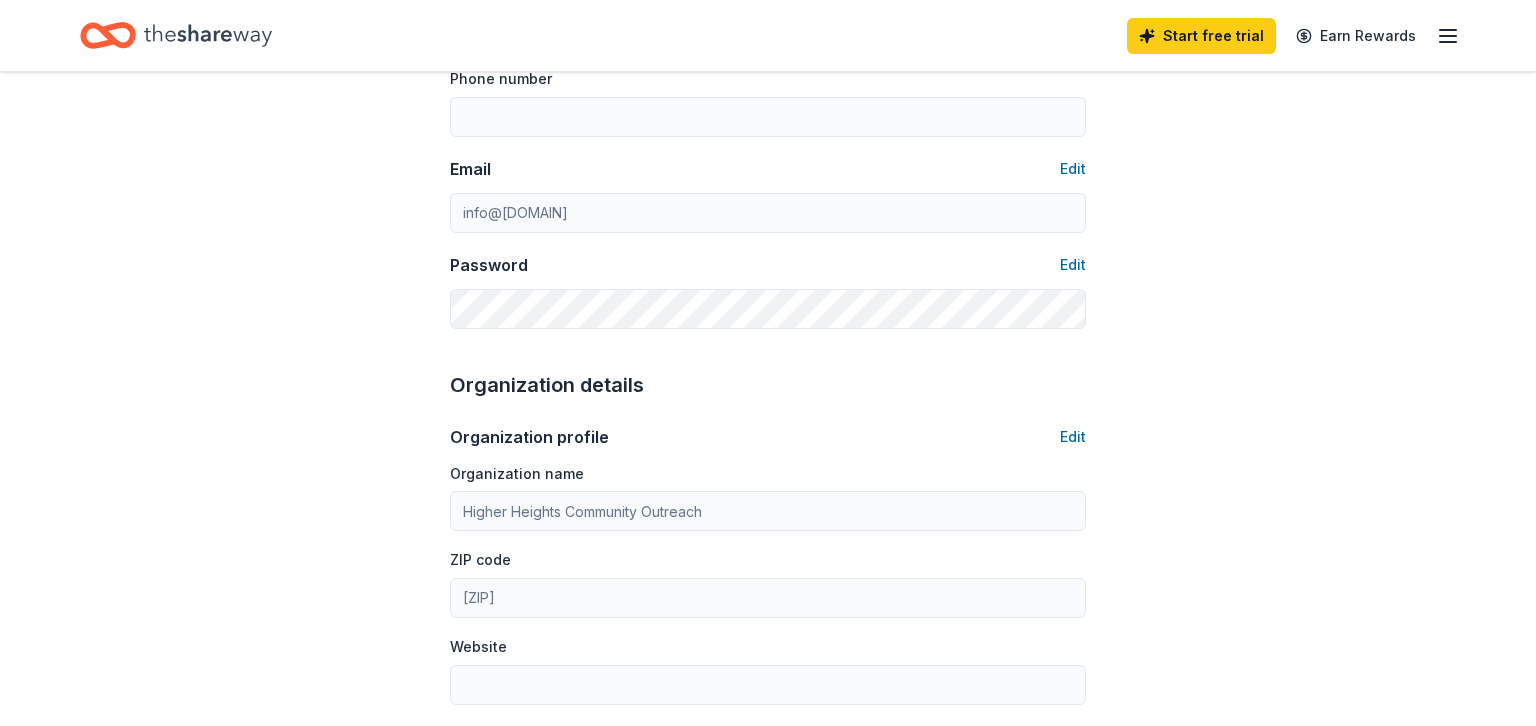 click 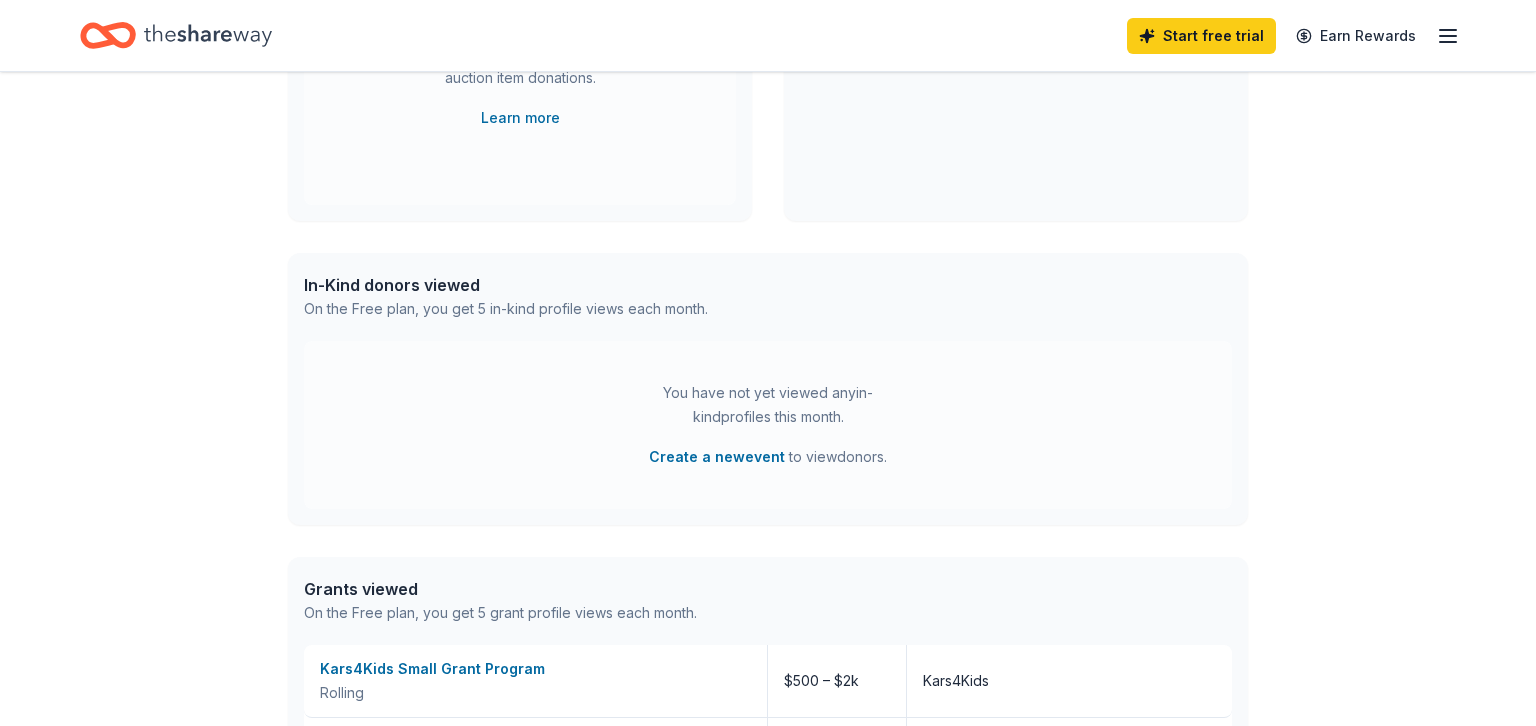 scroll, scrollTop: 0, scrollLeft: 0, axis: both 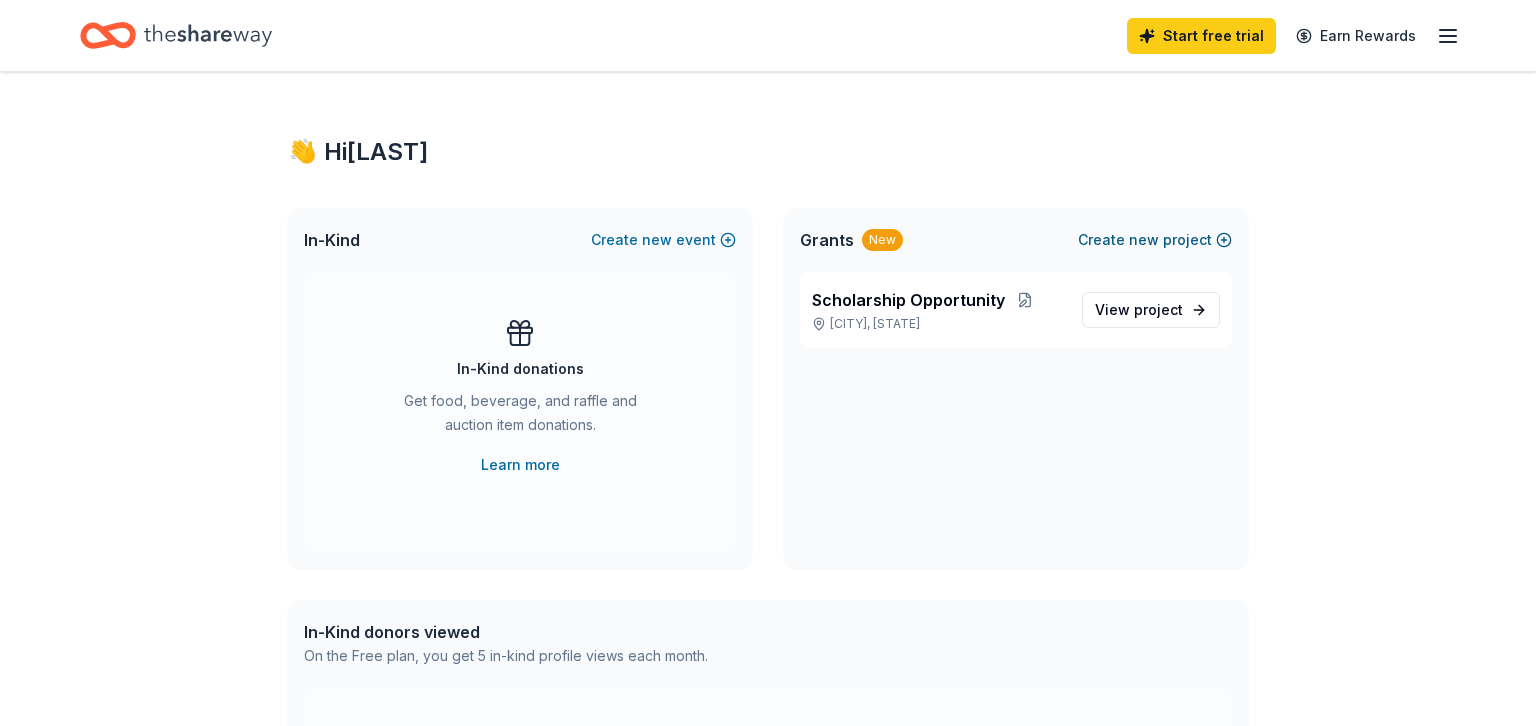 click on "new" at bounding box center [1144, 240] 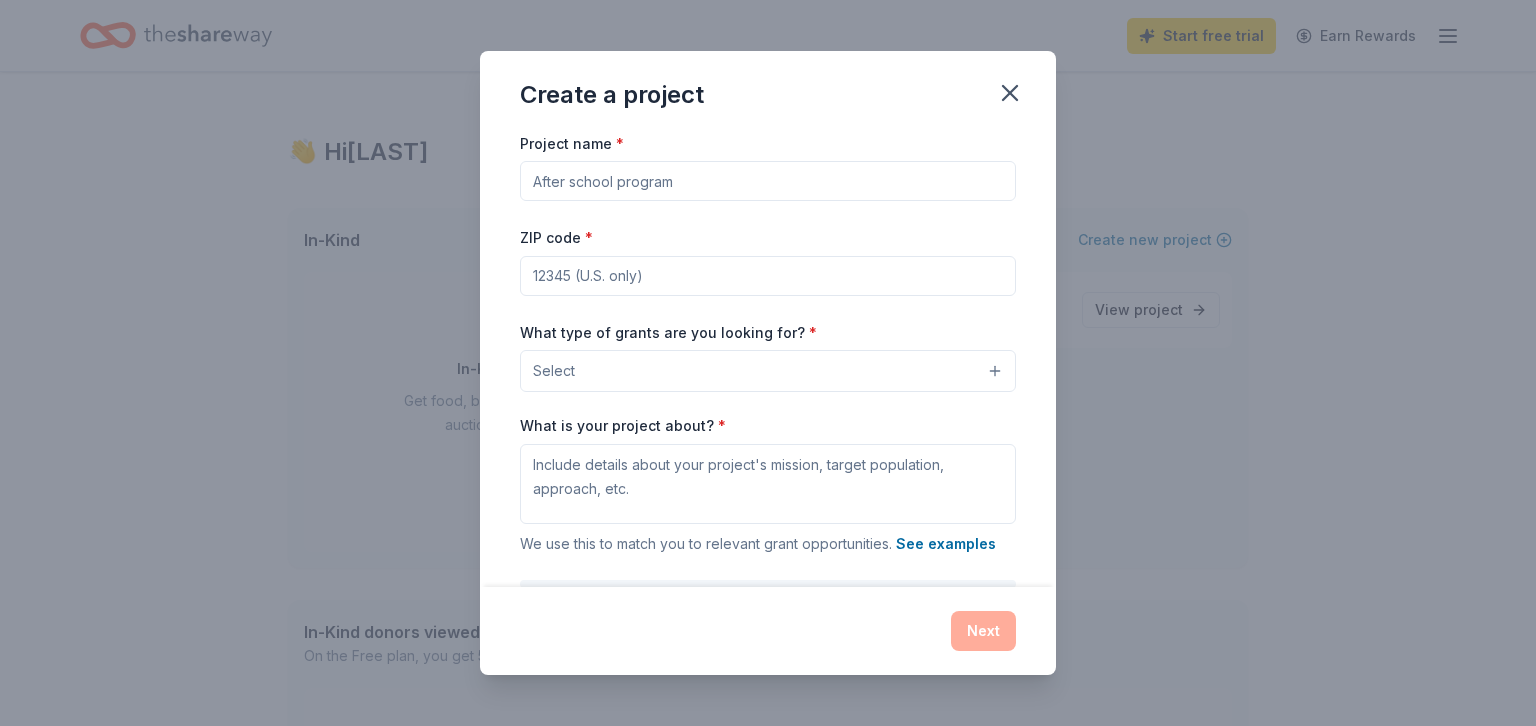 click on "Select" at bounding box center [768, 371] 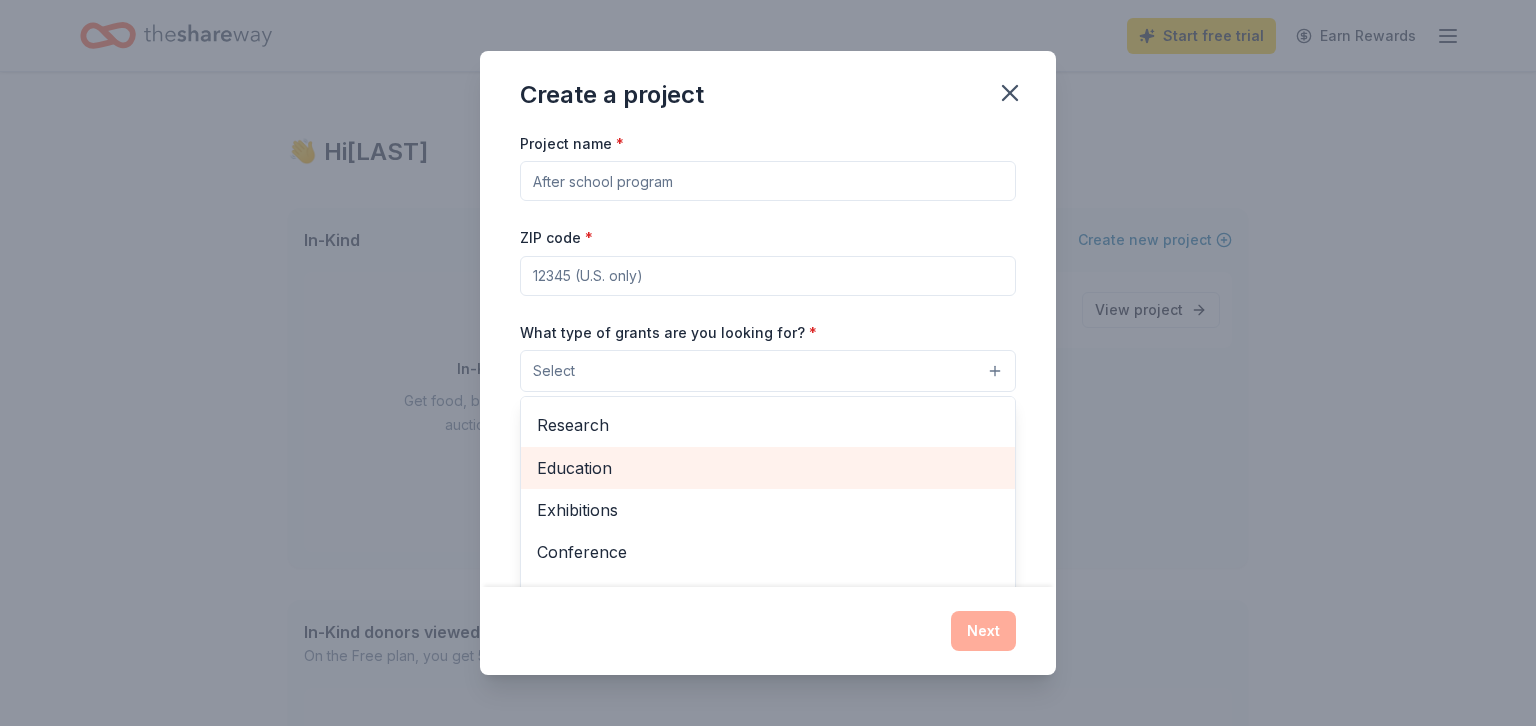 scroll, scrollTop: 236, scrollLeft: 0, axis: vertical 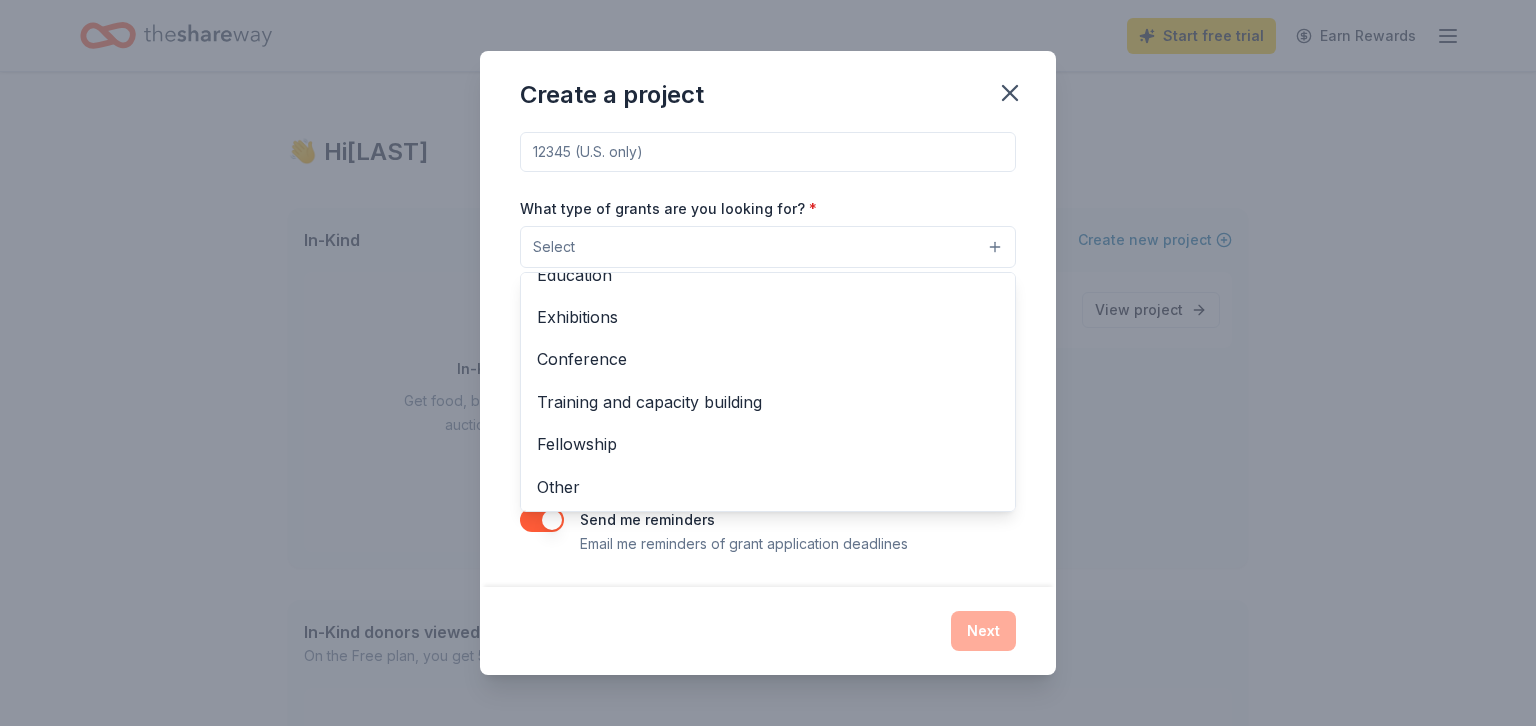 click on "Project name * ZIP code * What type of grants are you looking for? * Select Projects & programming General operations Capital Scholarship Research Education Exhibitions Conference Training and capacity building Fellowship Other What is your project about? * We use this to match you to relevant grant opportunities.   See examples We recommend at least 300 characters to get the best grant matches. Send me reminders Email me reminders of grant application deadlines" at bounding box center [768, 281] 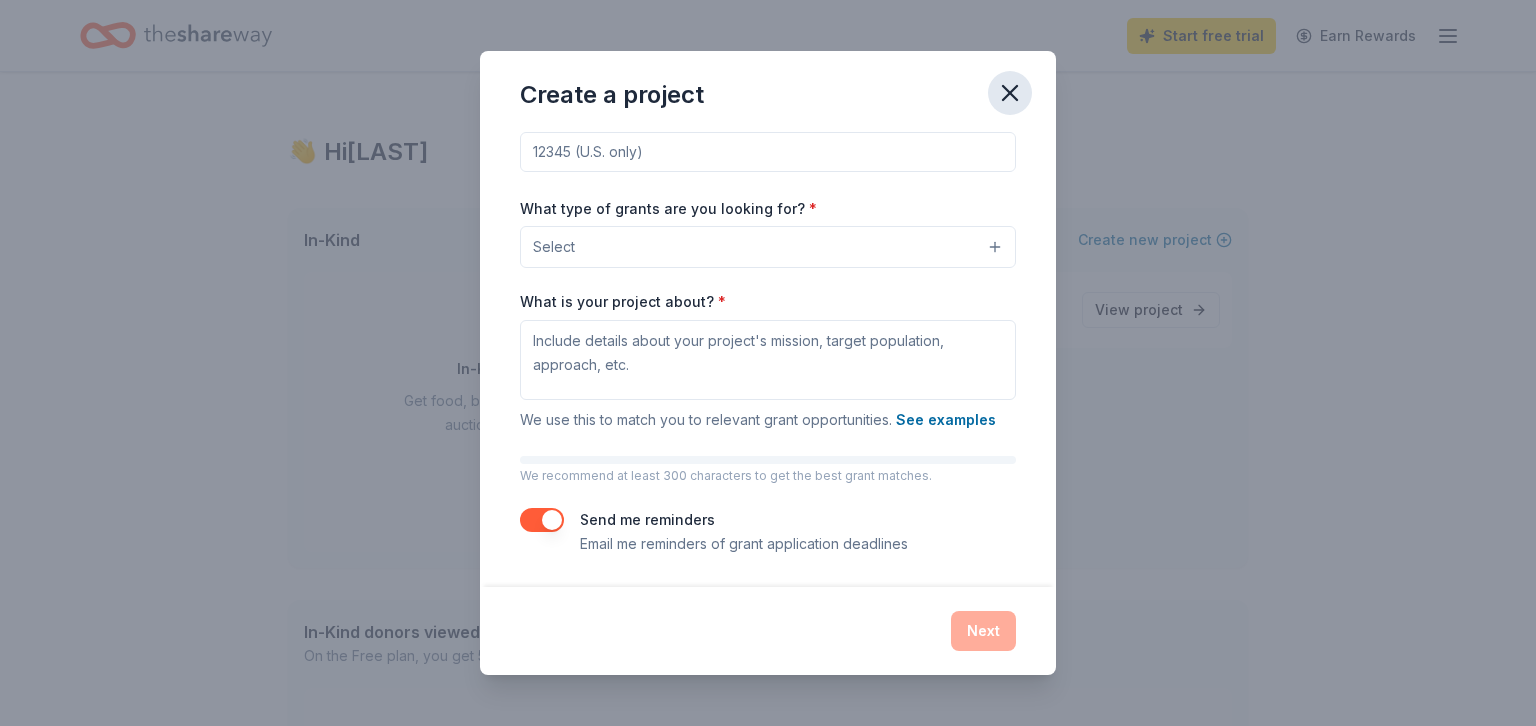 click 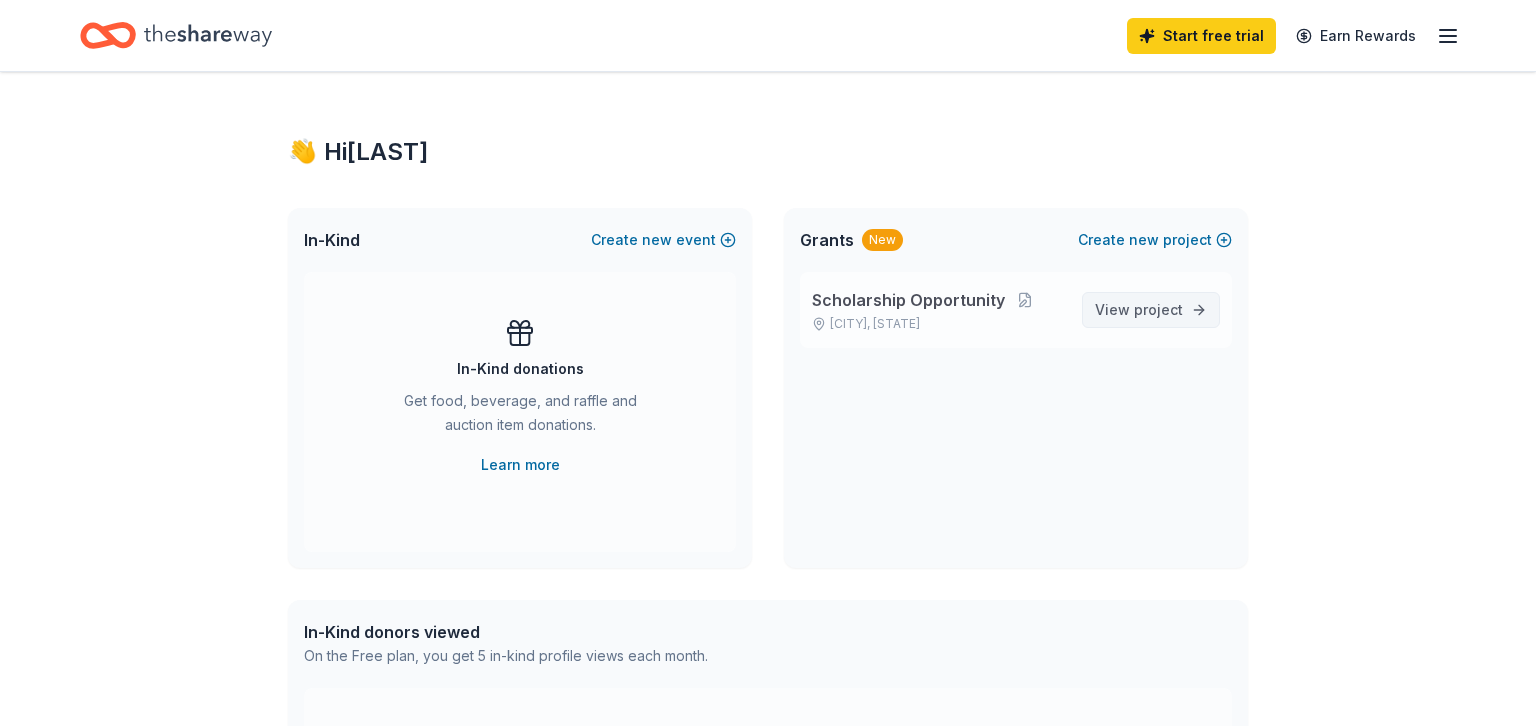 click on "View   project" at bounding box center (1139, 310) 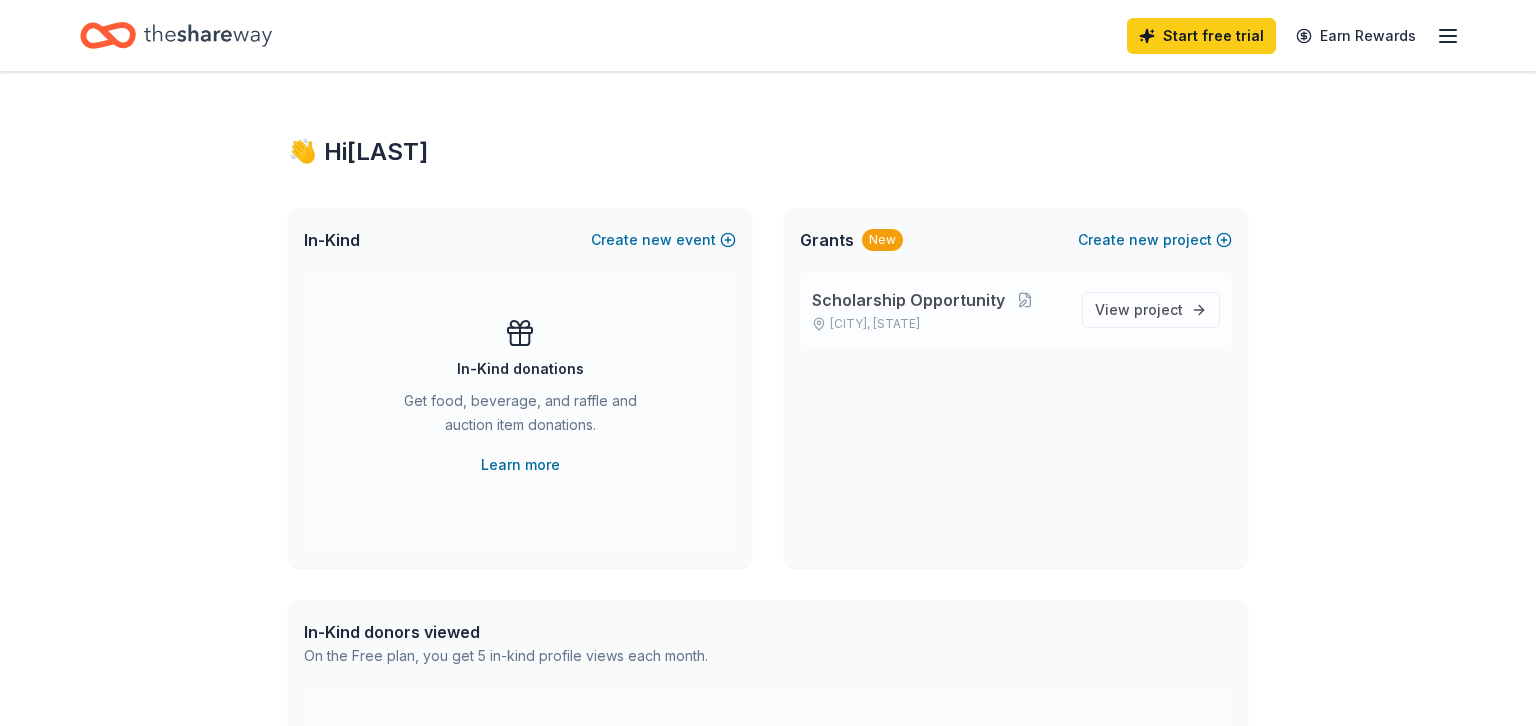 click on "Scholarship Opportunity" at bounding box center (908, 300) 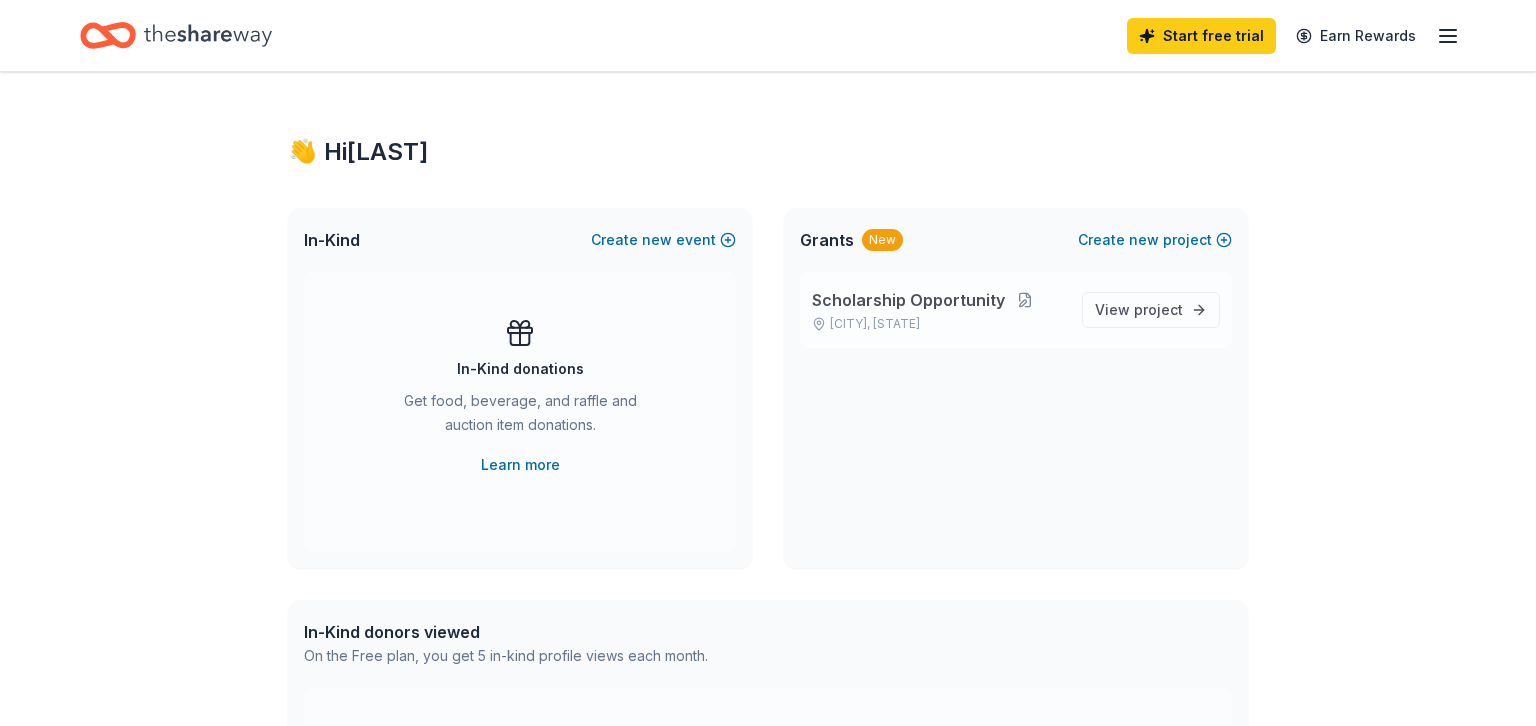 click at bounding box center [1025, 300] 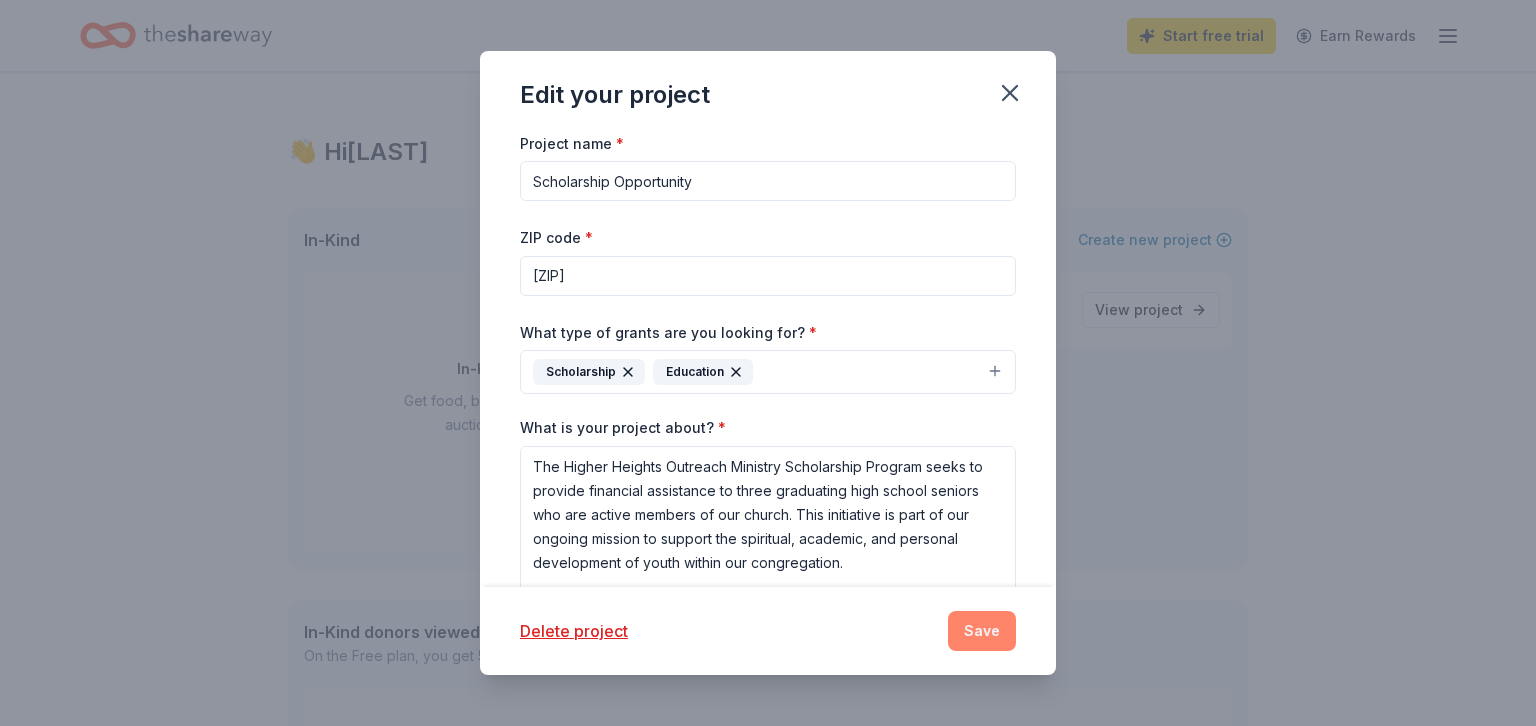 click on "Save" at bounding box center [982, 631] 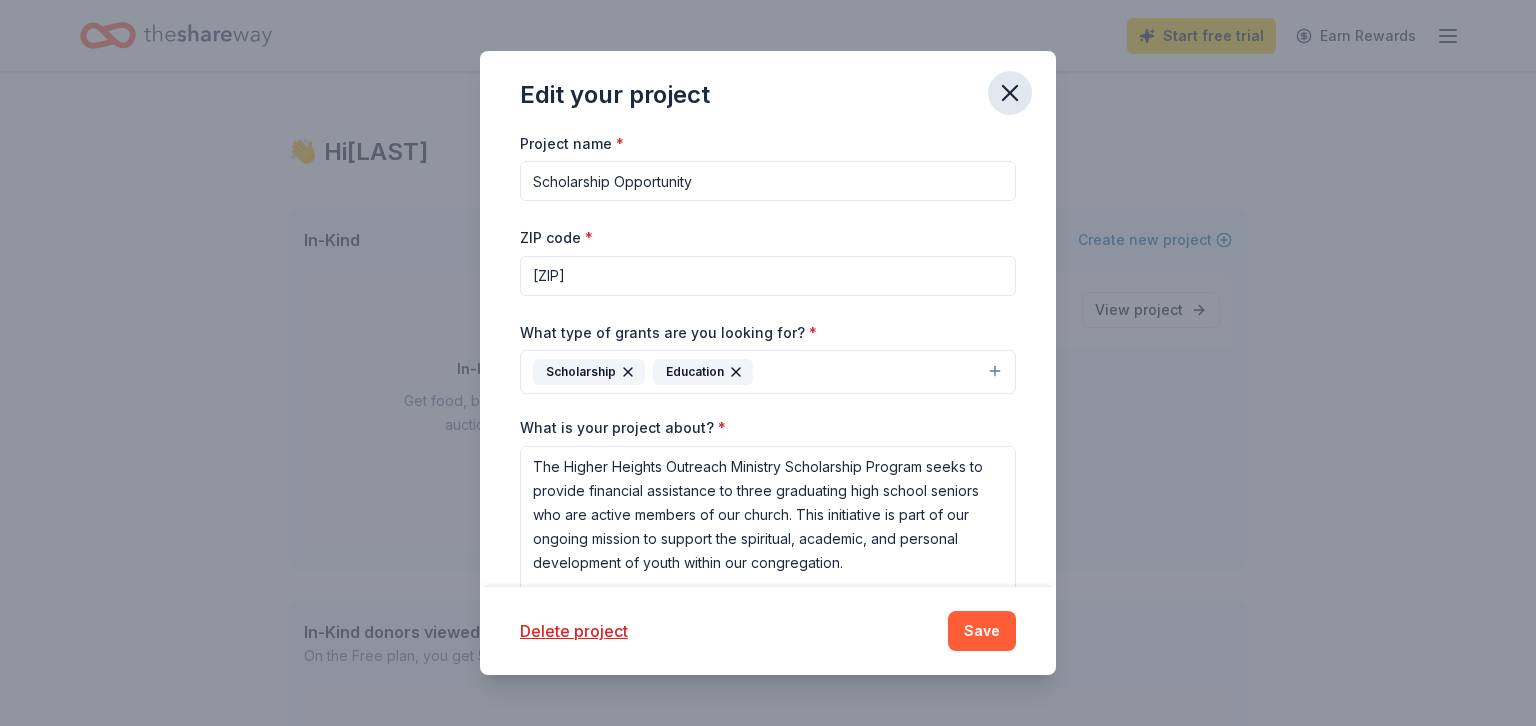 click 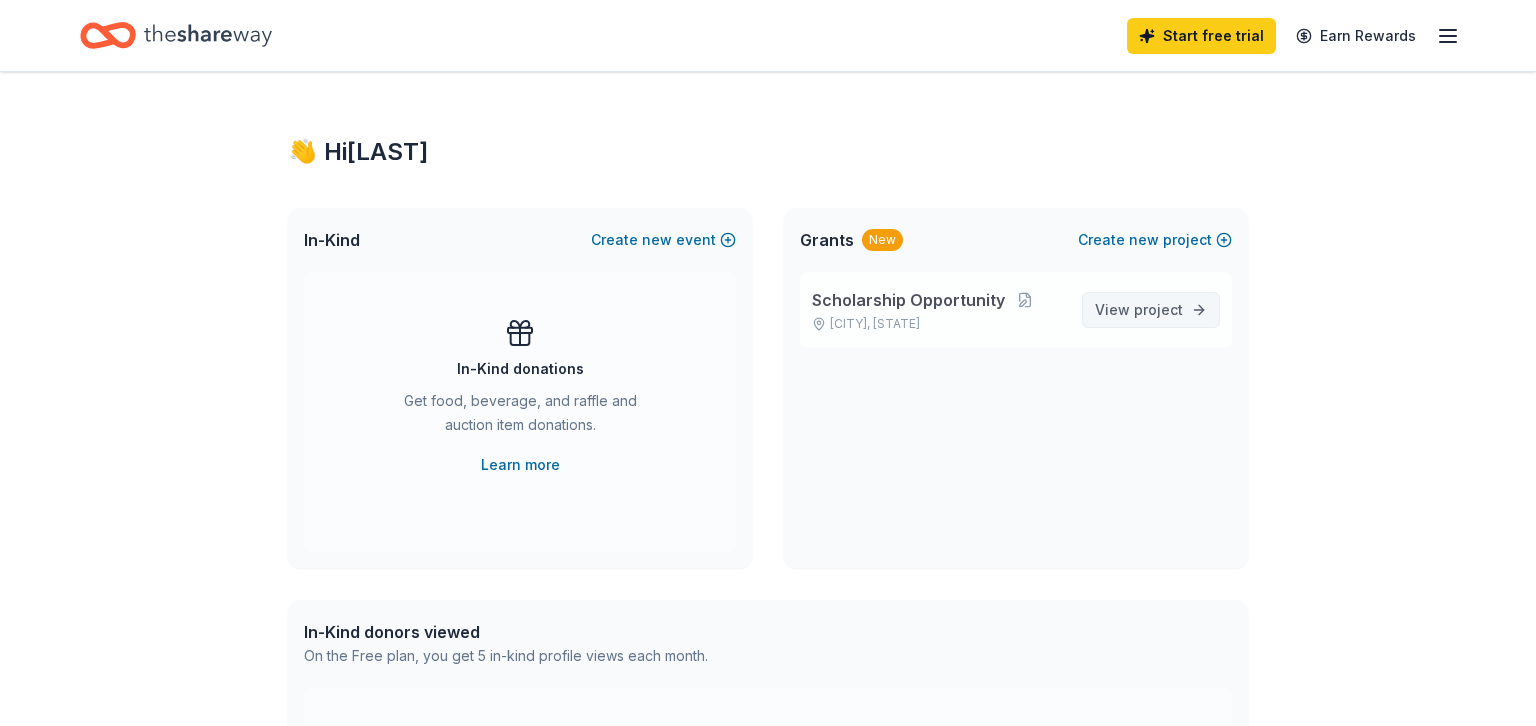 click on "project" at bounding box center (1158, 309) 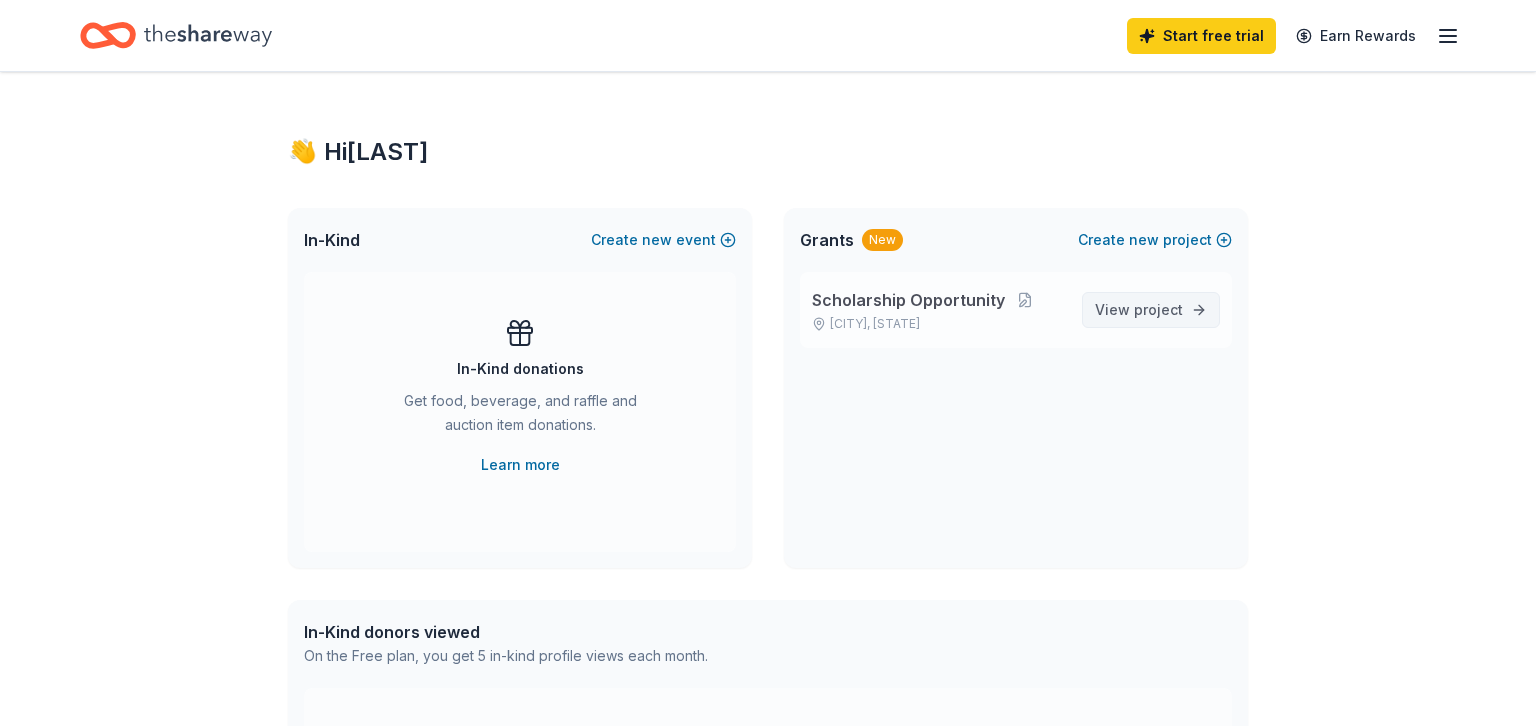 click on "project" at bounding box center [1158, 309] 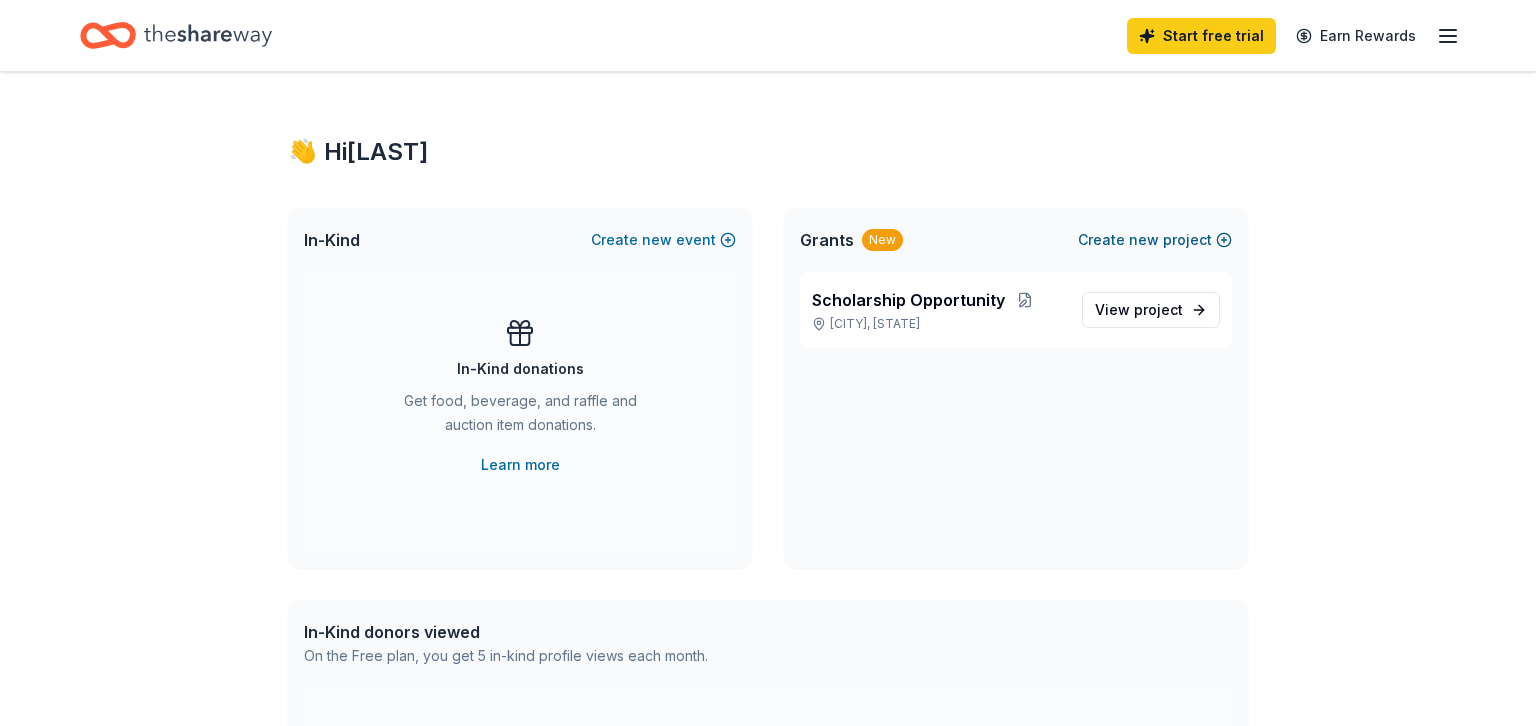 click on "Create  new  project" at bounding box center [1155, 240] 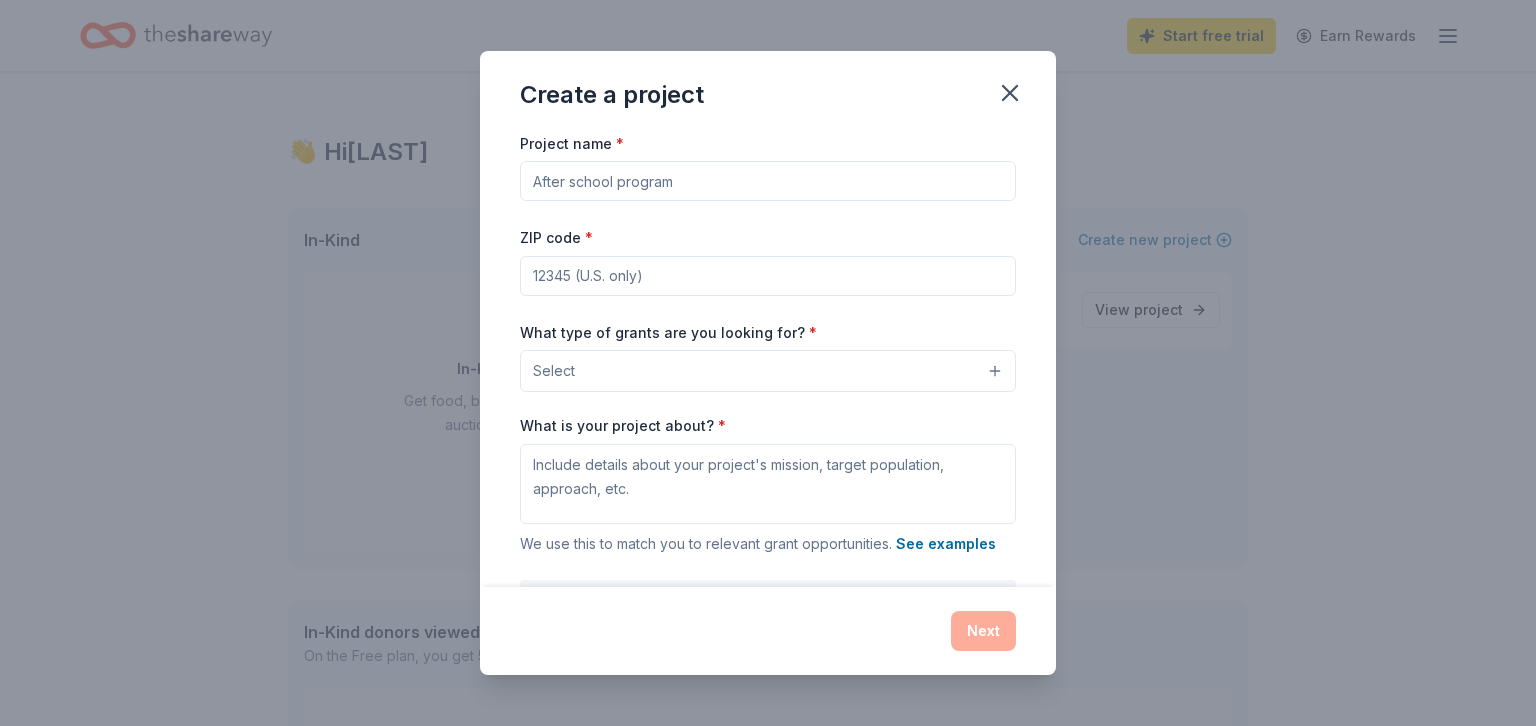 click on "Project name *" at bounding box center [768, 181] 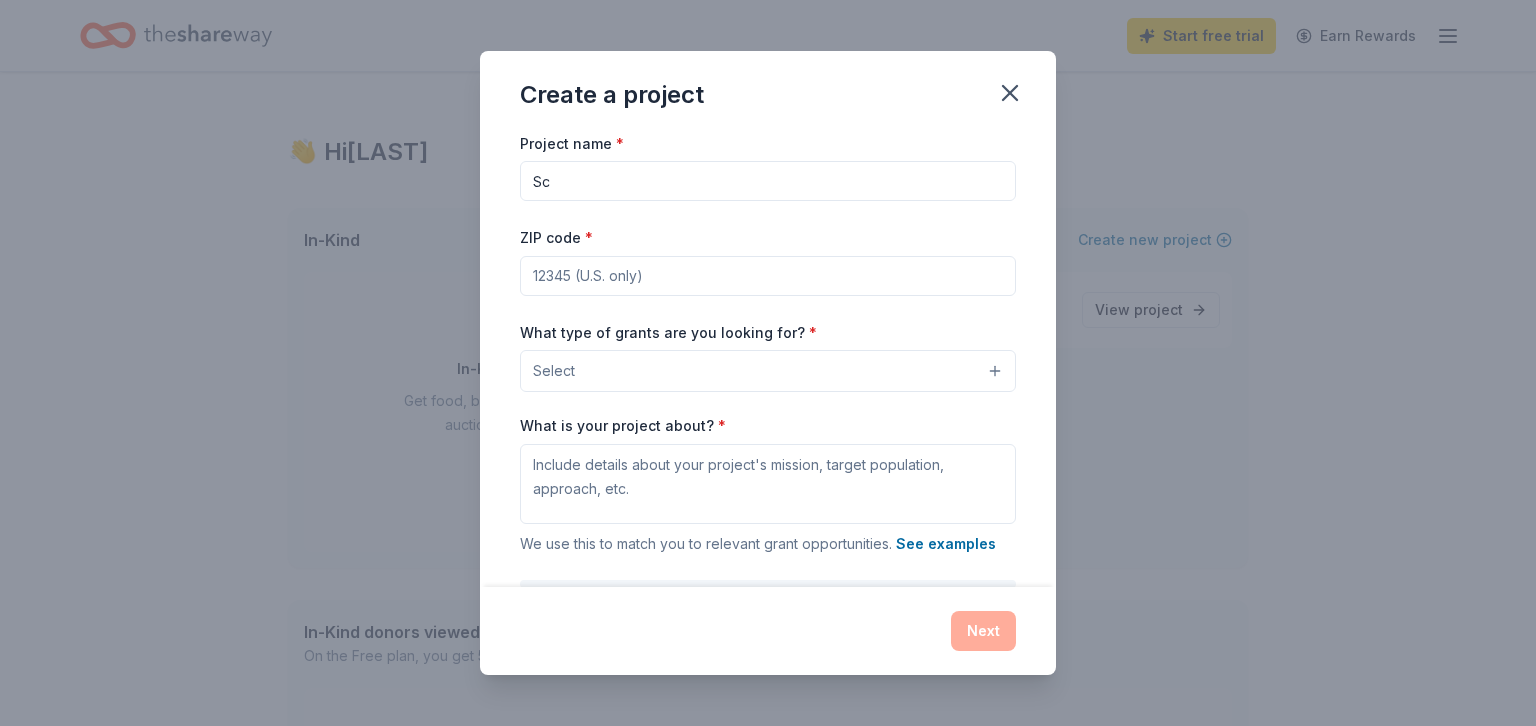 type on "S" 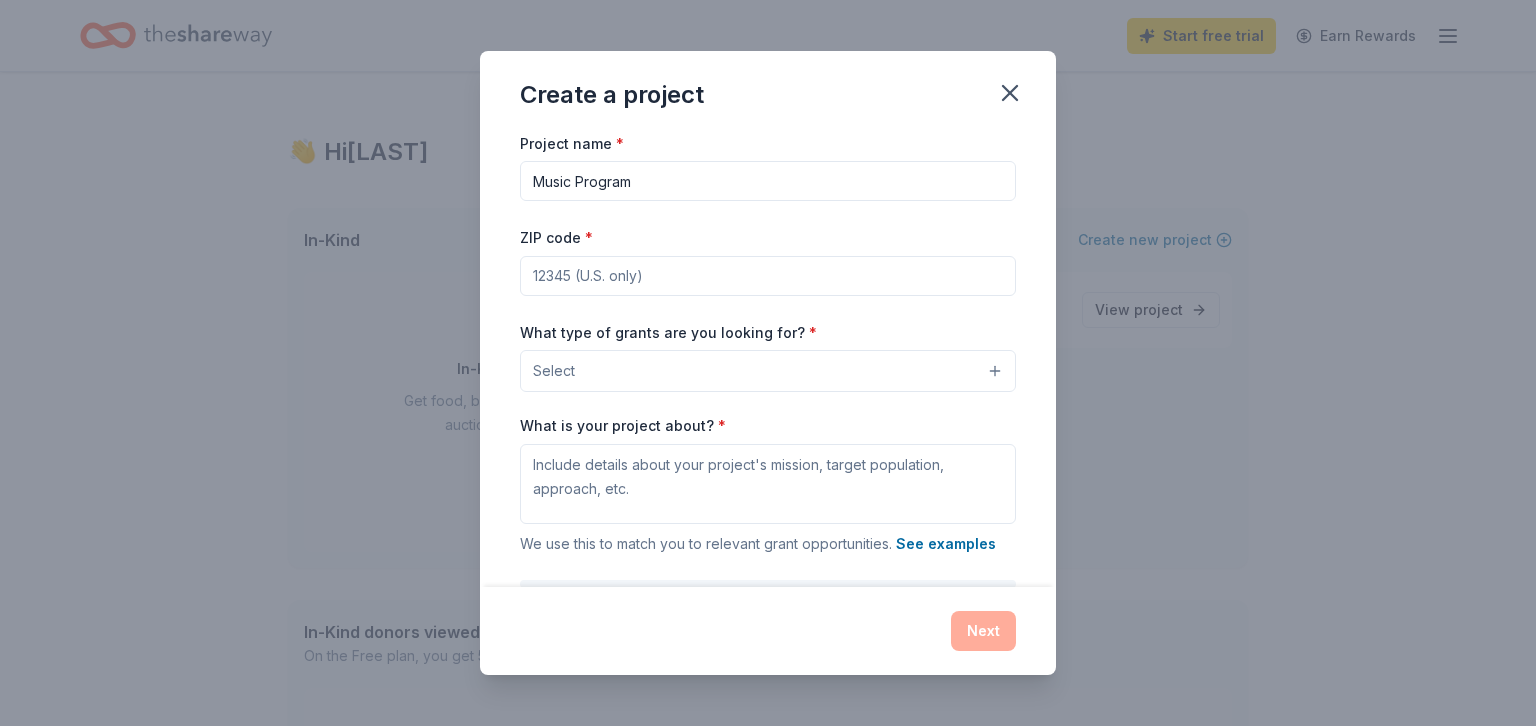 type on "Music Program" 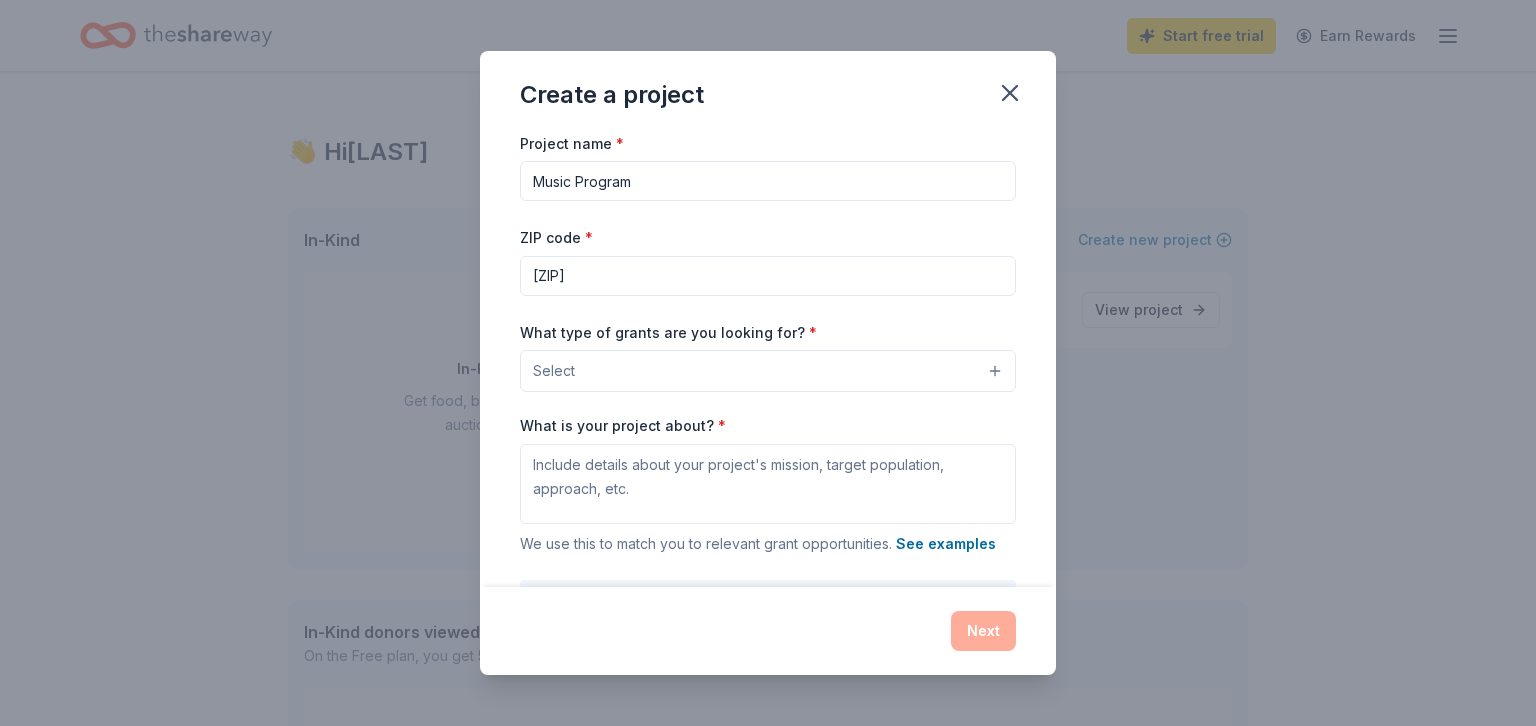 type on "24540" 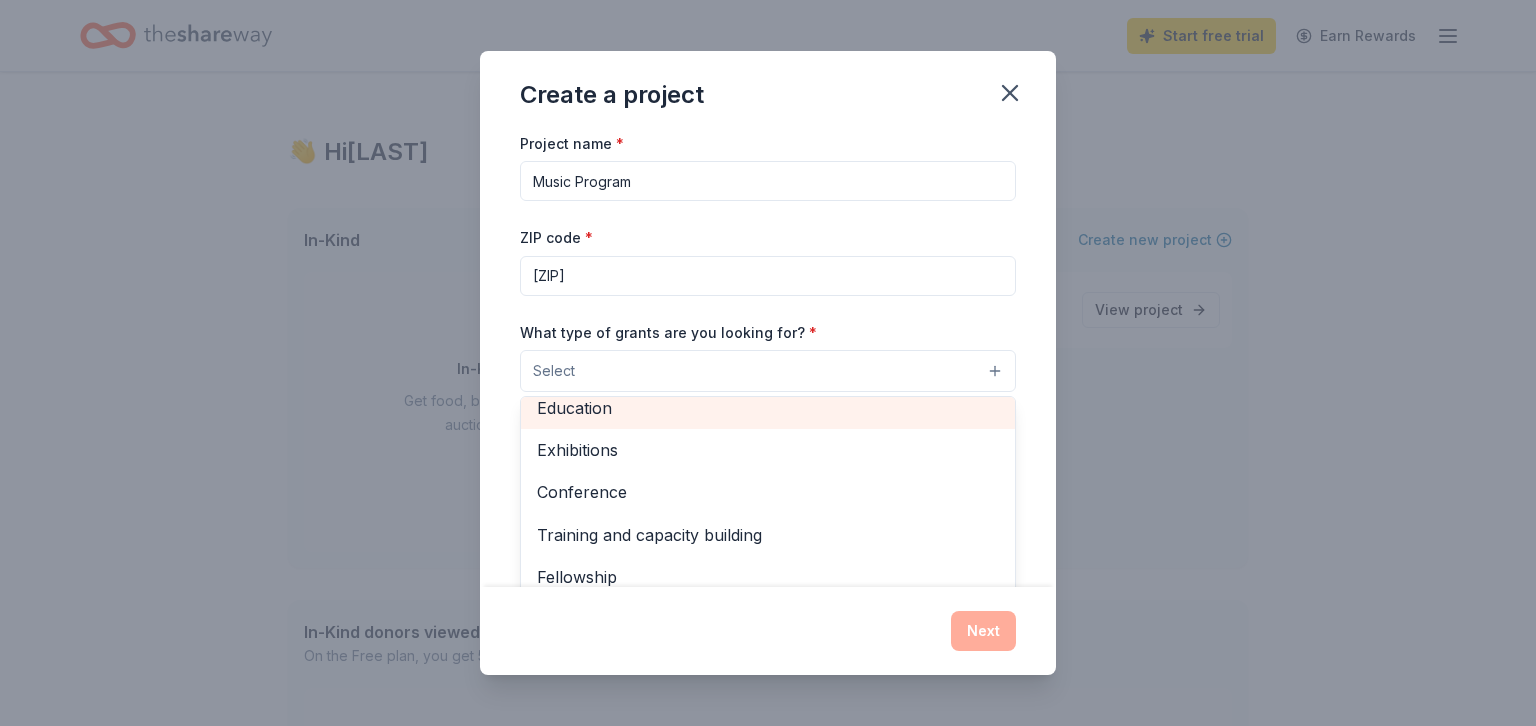 click on "Education" at bounding box center (768, 408) 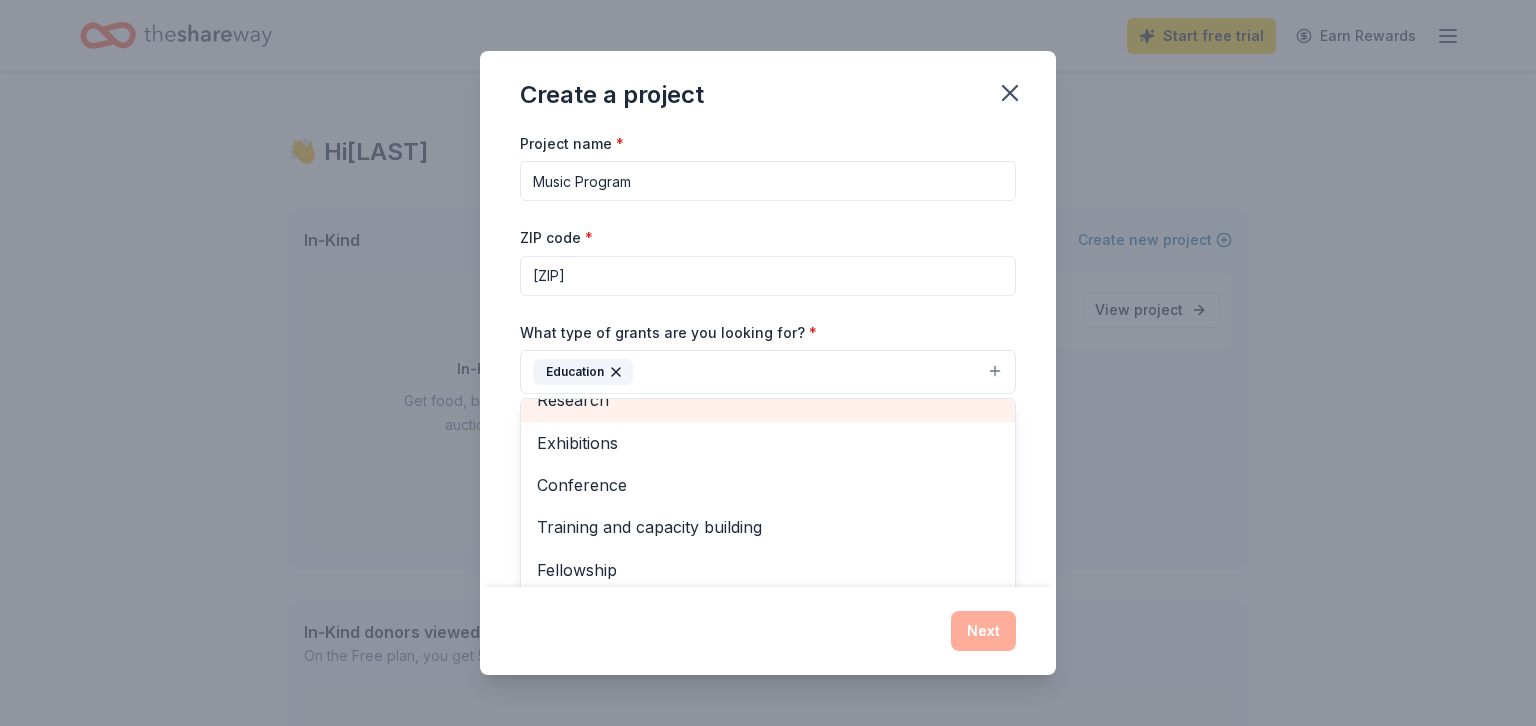 scroll, scrollTop: 193, scrollLeft: 0, axis: vertical 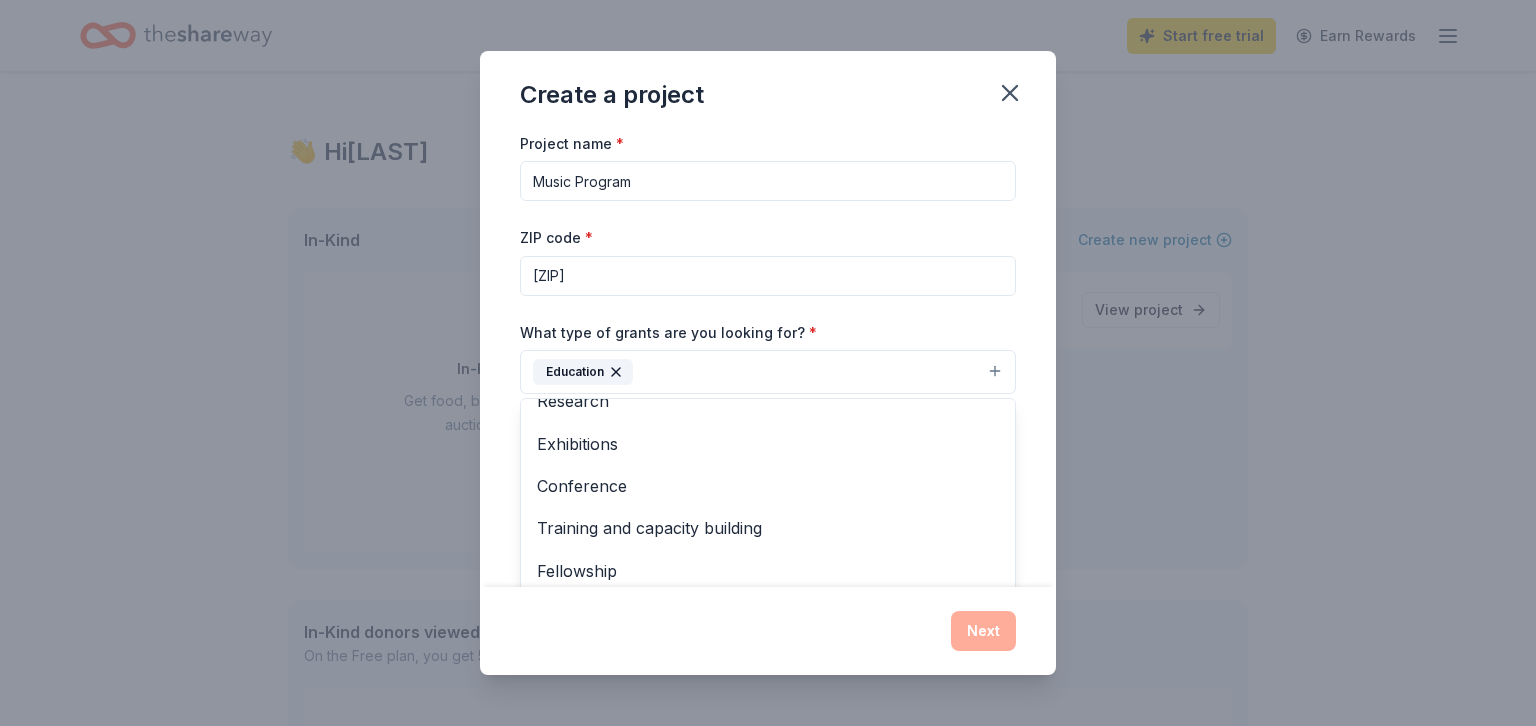 click on "Project name * Music Program ZIP code * 24540 What type of grants are you looking for? * Education Projects & programming General operations Capital Scholarship Research Exhibitions Conference Training and capacity building Fellowship Other What is your project about? * We use this to match you to relevant grant opportunities.   See examples We recommend at least 300 characters to get the best grant matches. Send me reminders Email me reminders of grant application deadlines" at bounding box center (768, 359) 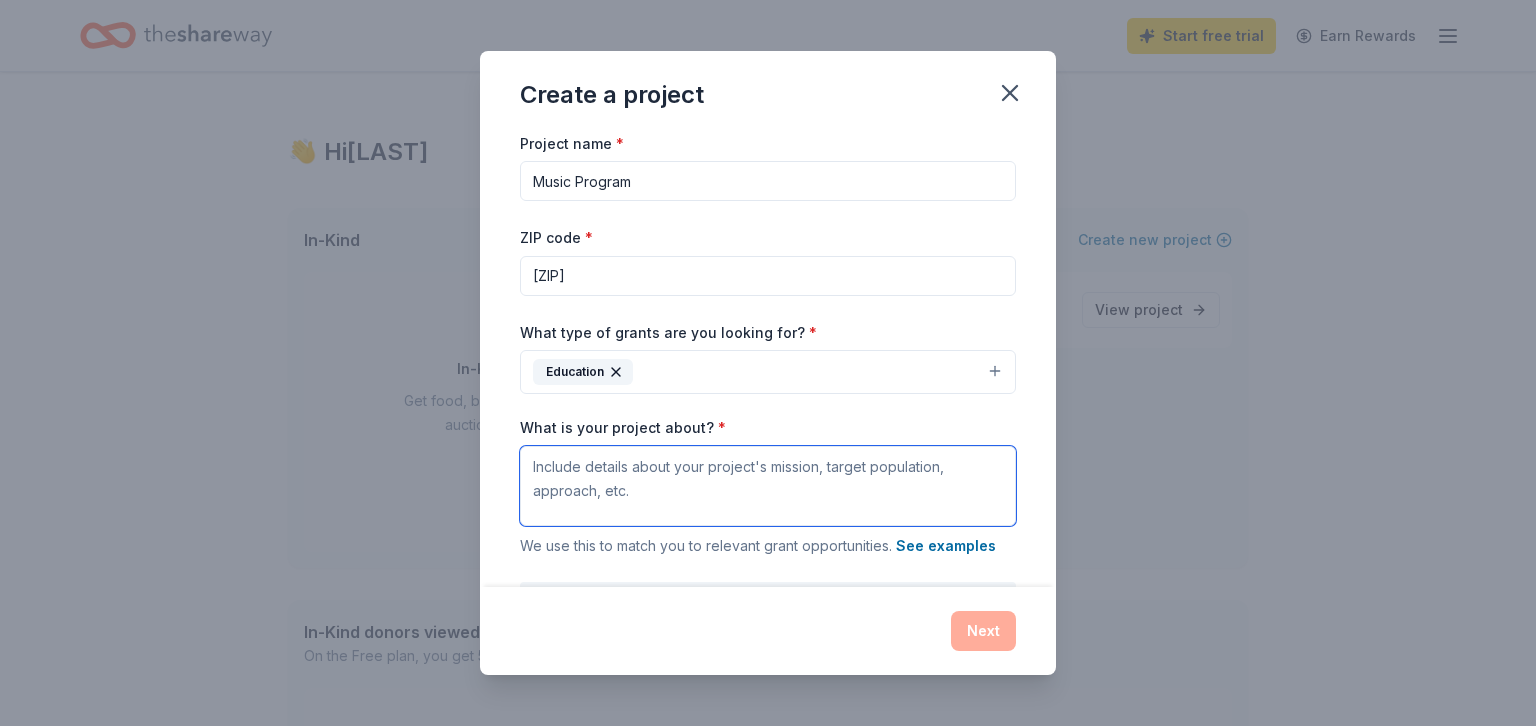 click on "What is your project about? *" at bounding box center (768, 486) 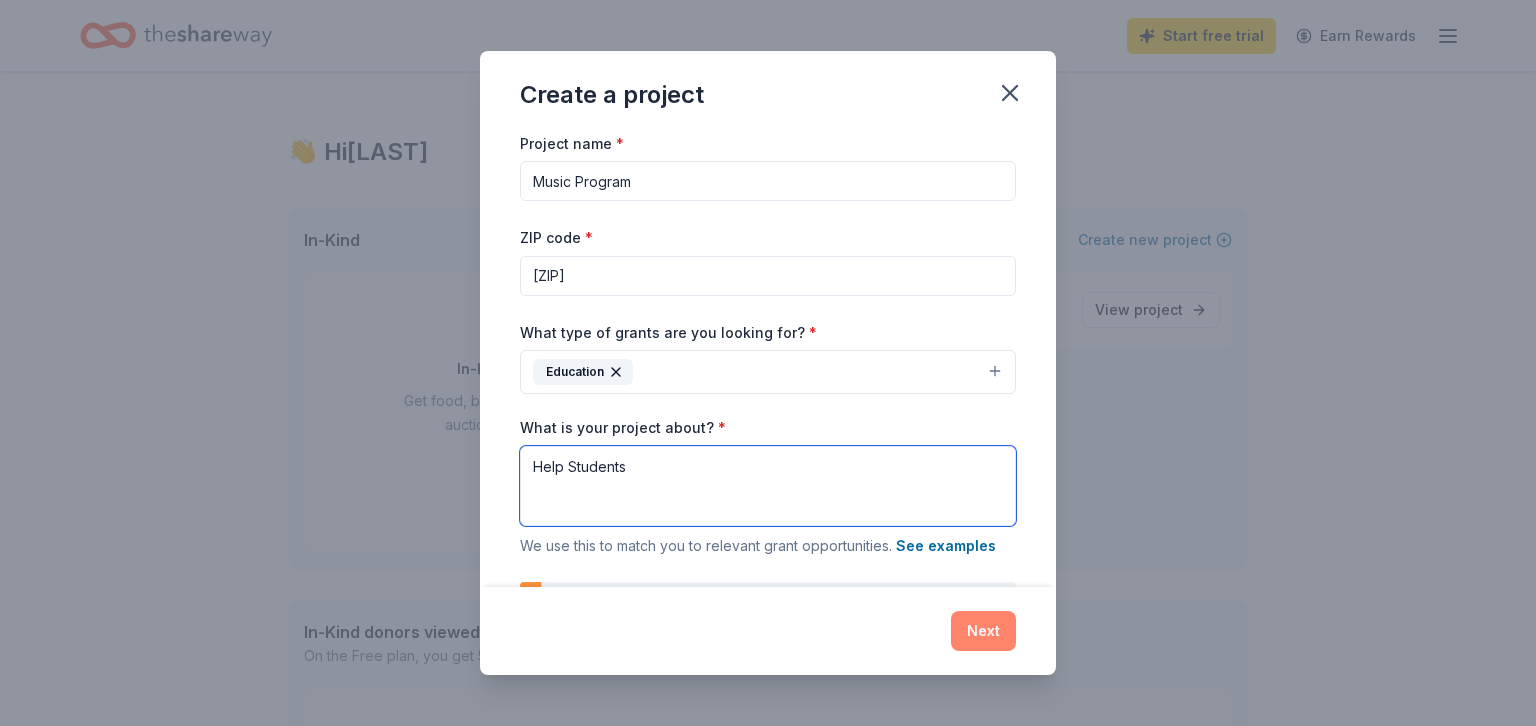 type on "Help Students" 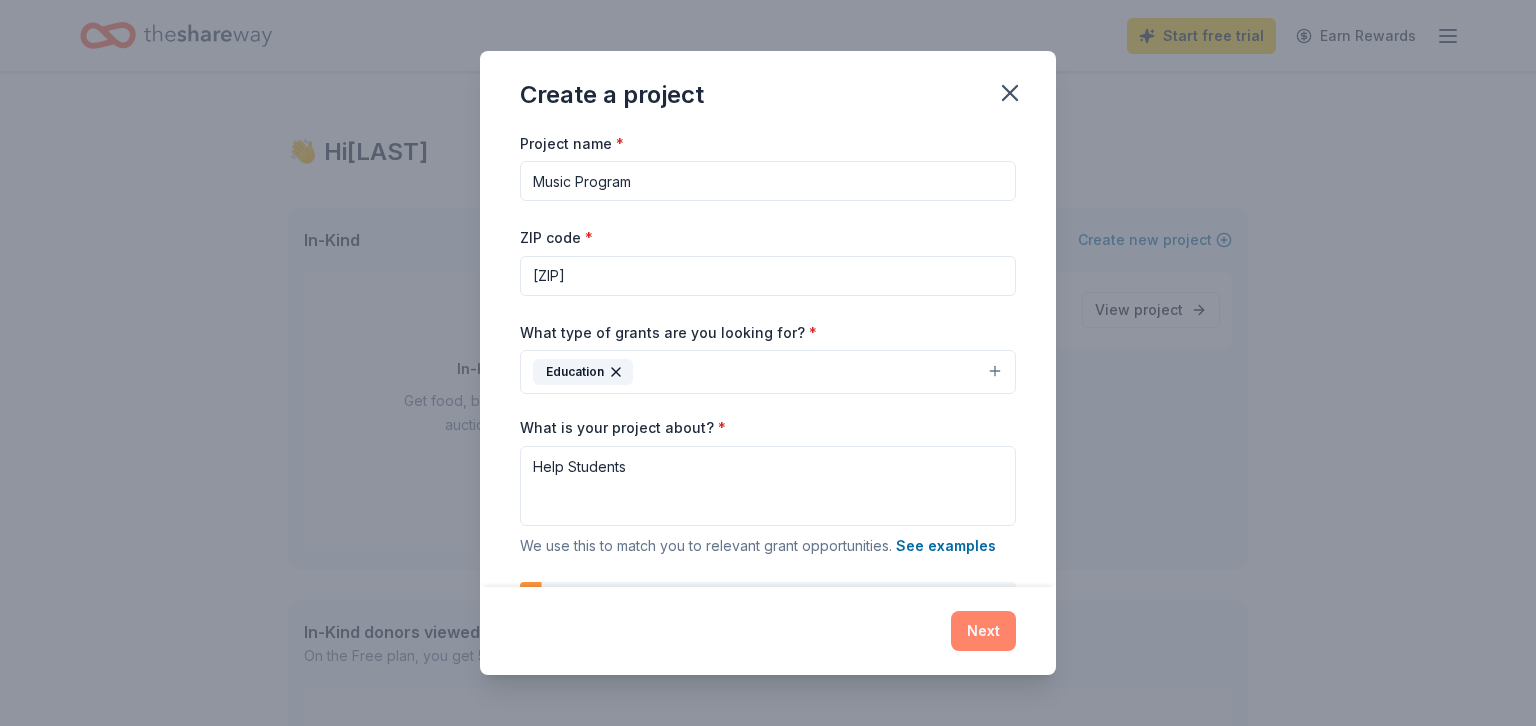 click on "Next" at bounding box center (983, 631) 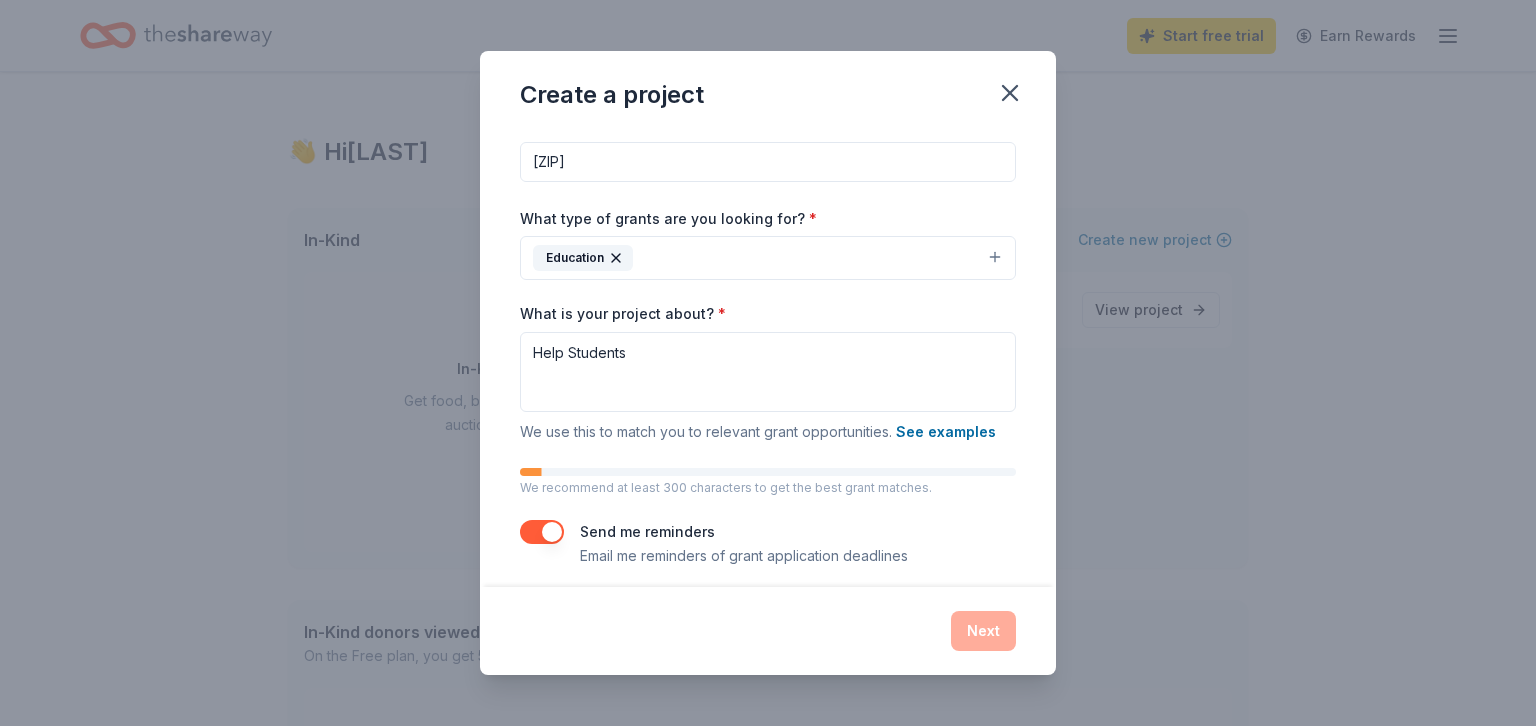 scroll, scrollTop: 127, scrollLeft: 0, axis: vertical 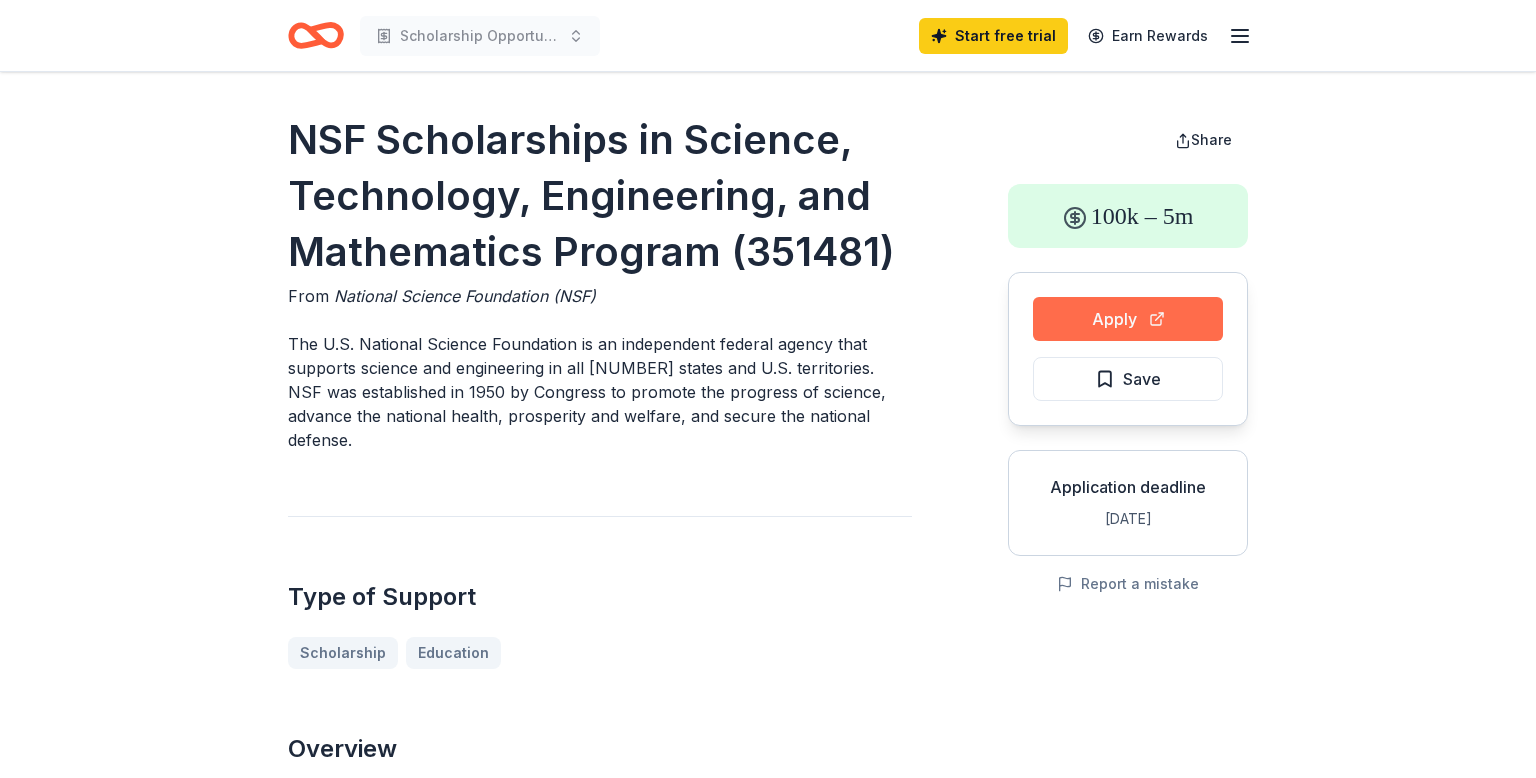 click on "Apply" at bounding box center [1128, 319] 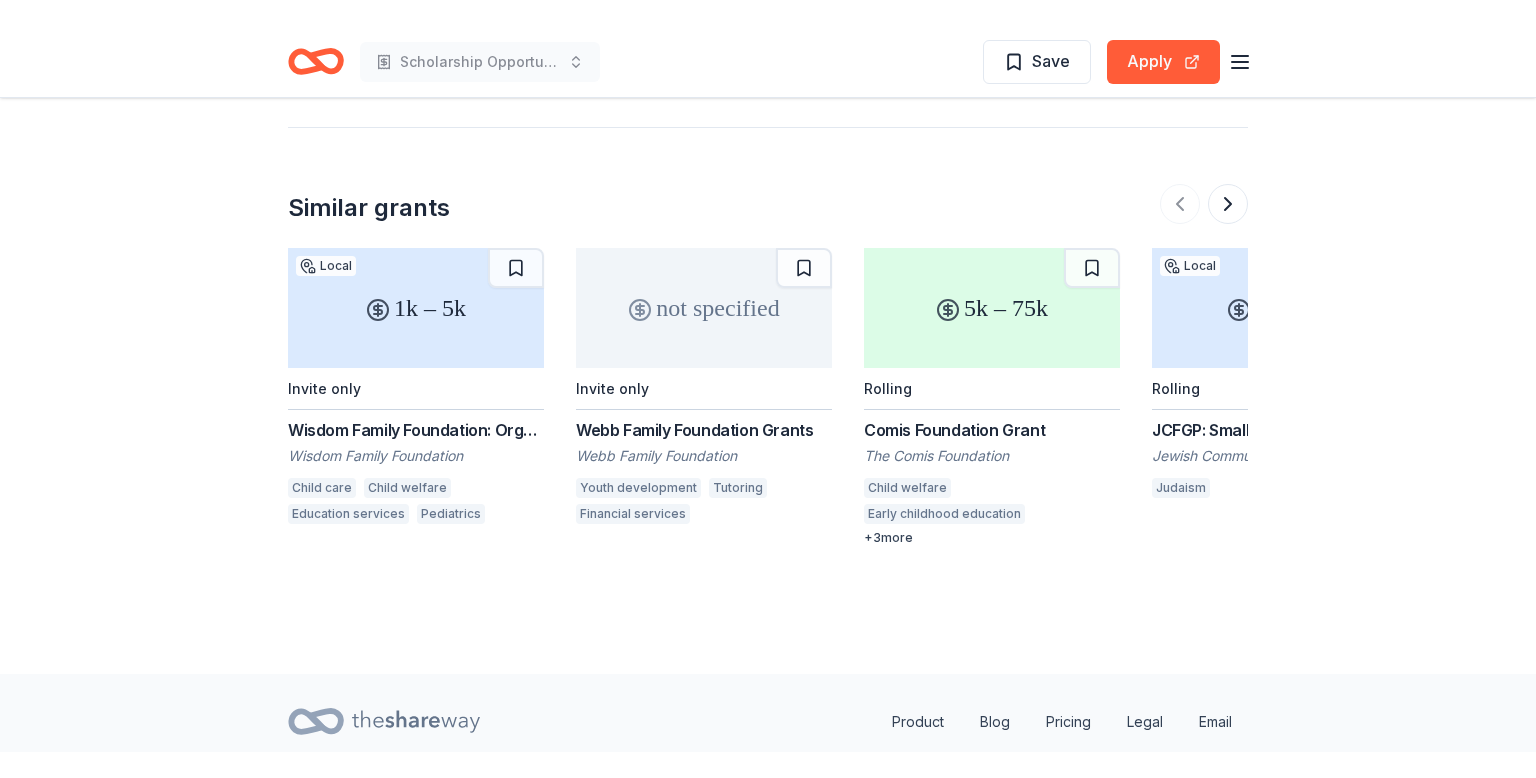 scroll, scrollTop: 1559, scrollLeft: 0, axis: vertical 